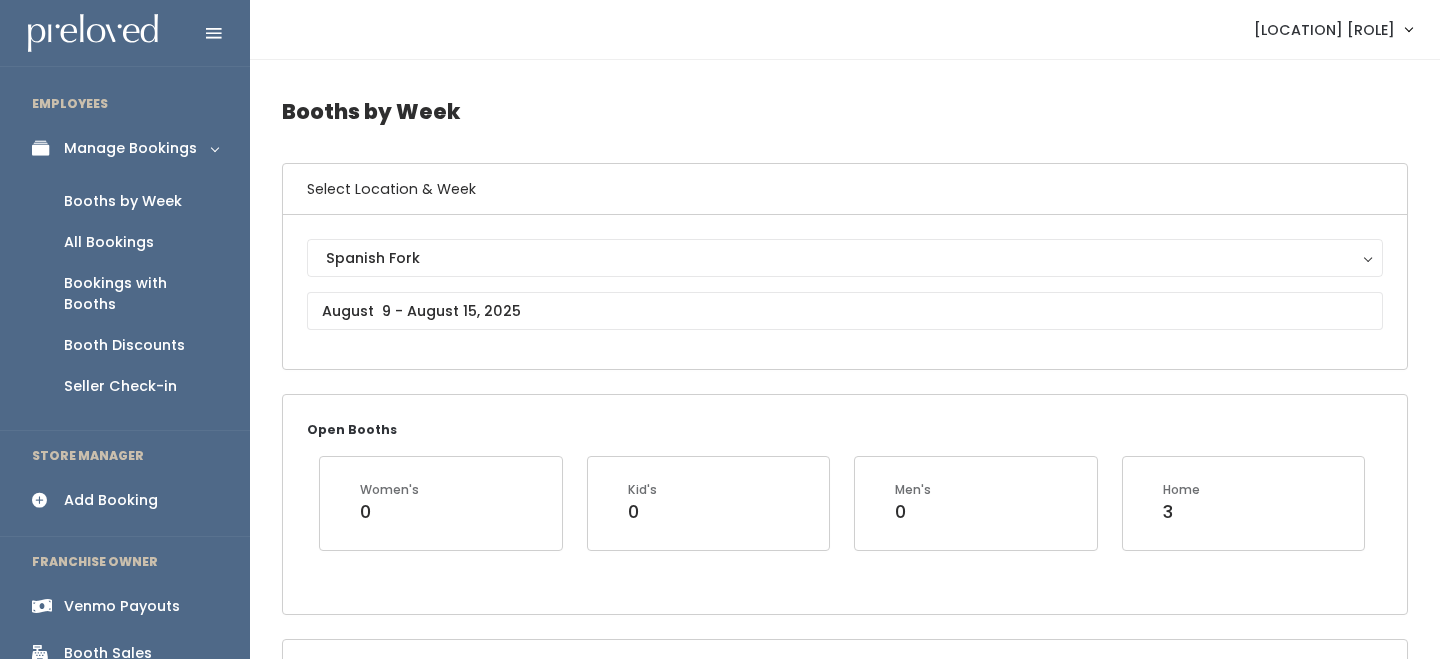 scroll, scrollTop: 0, scrollLeft: 0, axis: both 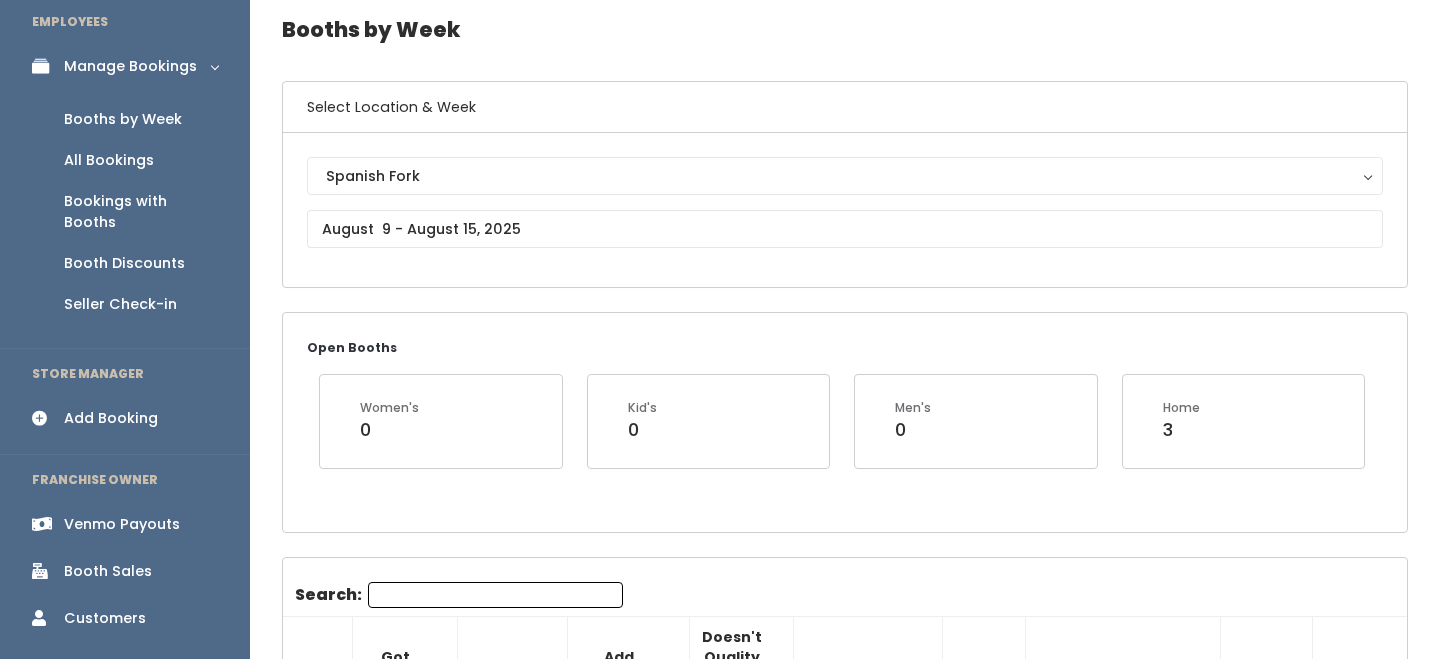 click on "Search:" at bounding box center [495, 595] 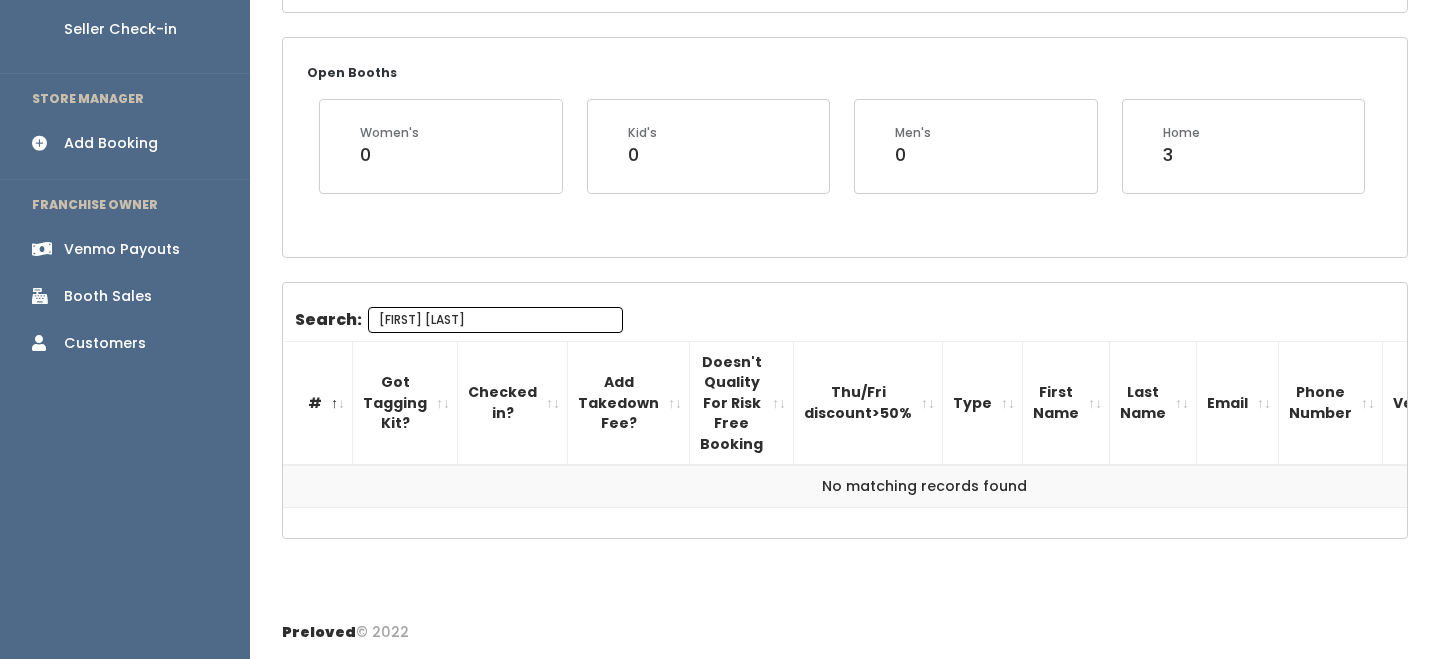 scroll, scrollTop: 439, scrollLeft: 0, axis: vertical 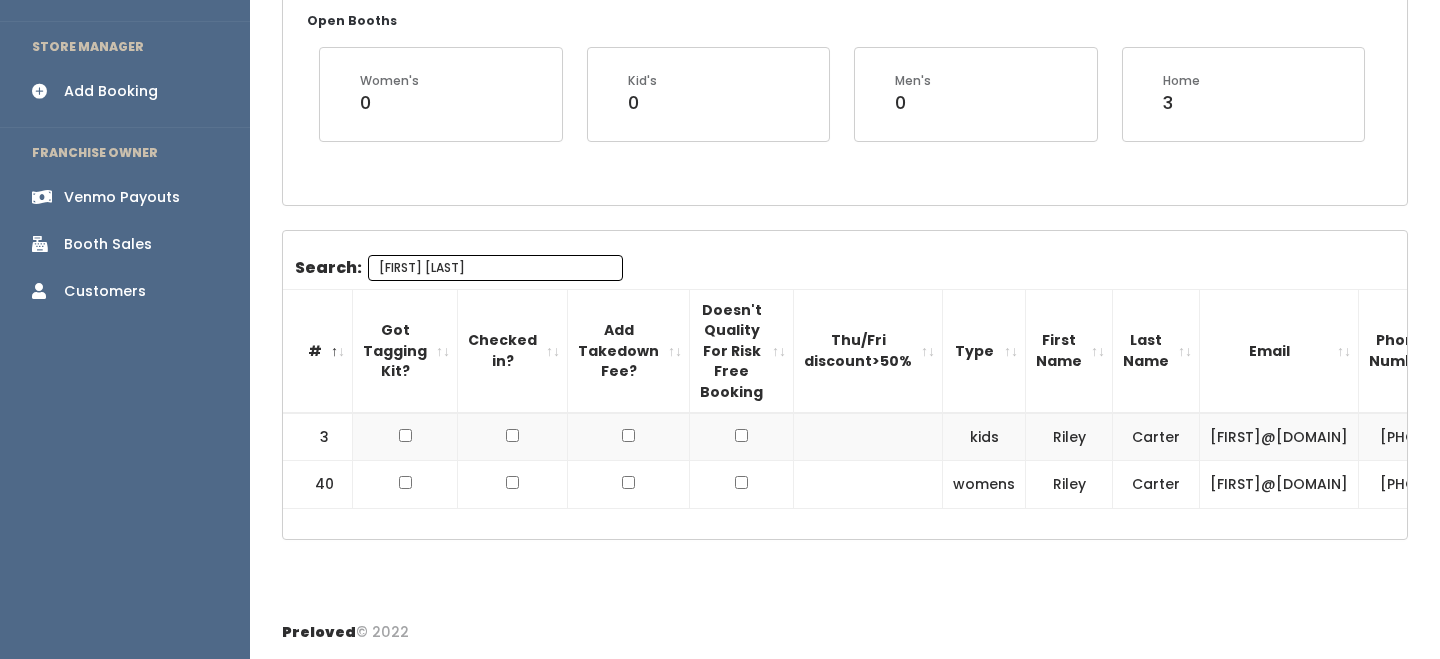 type on "riley ca" 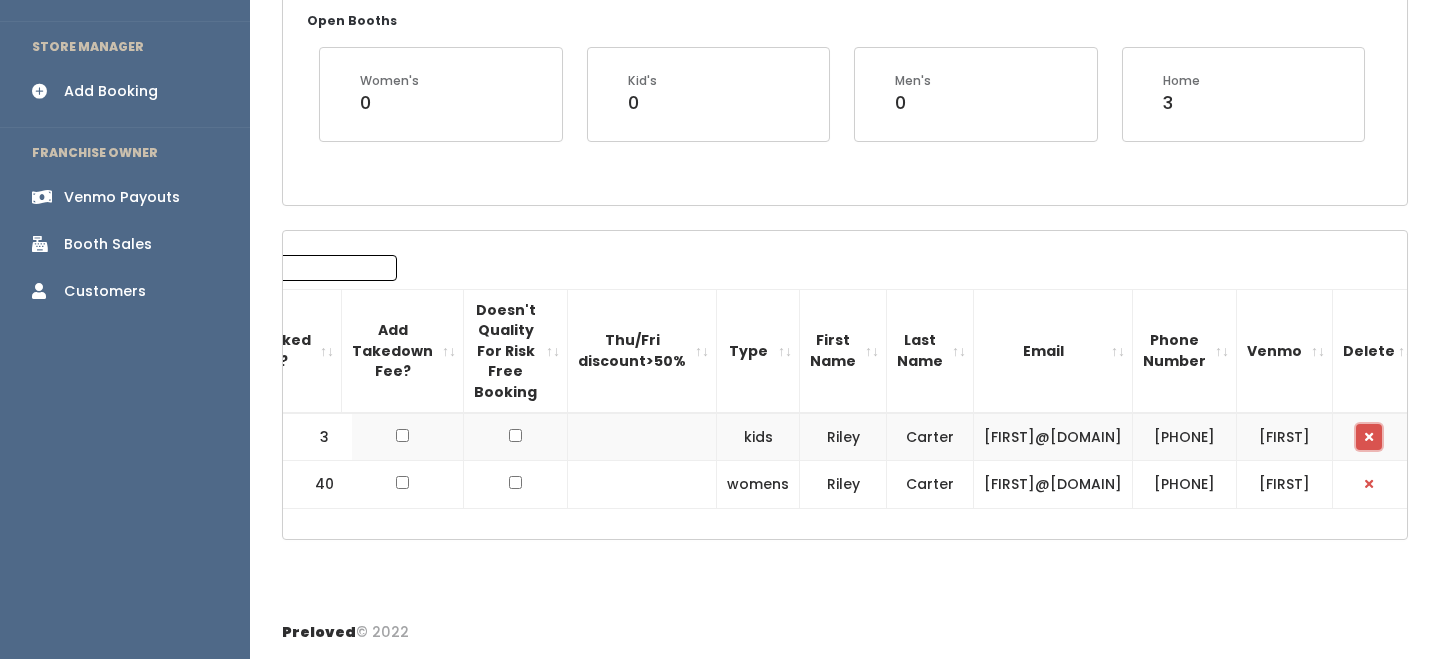 click at bounding box center (1369, 437) 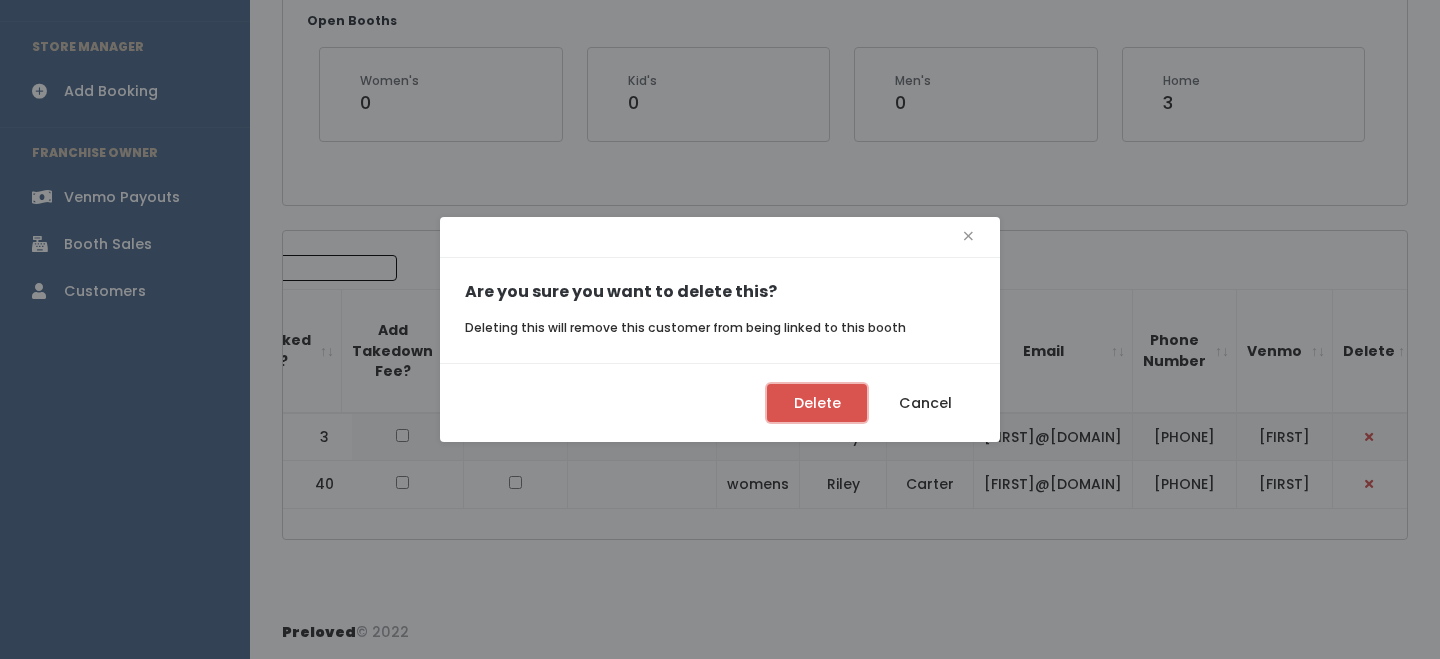 click on "Delete" at bounding box center (817, 403) 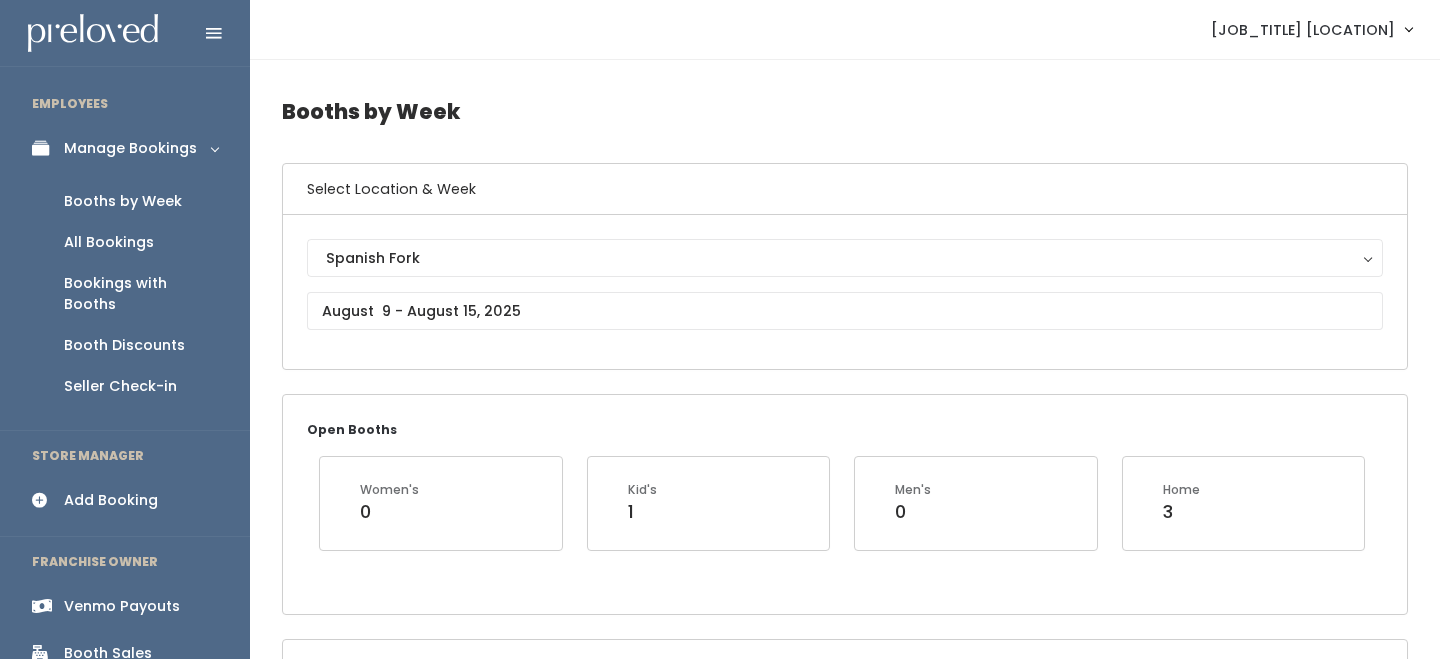 scroll, scrollTop: 416, scrollLeft: 0, axis: vertical 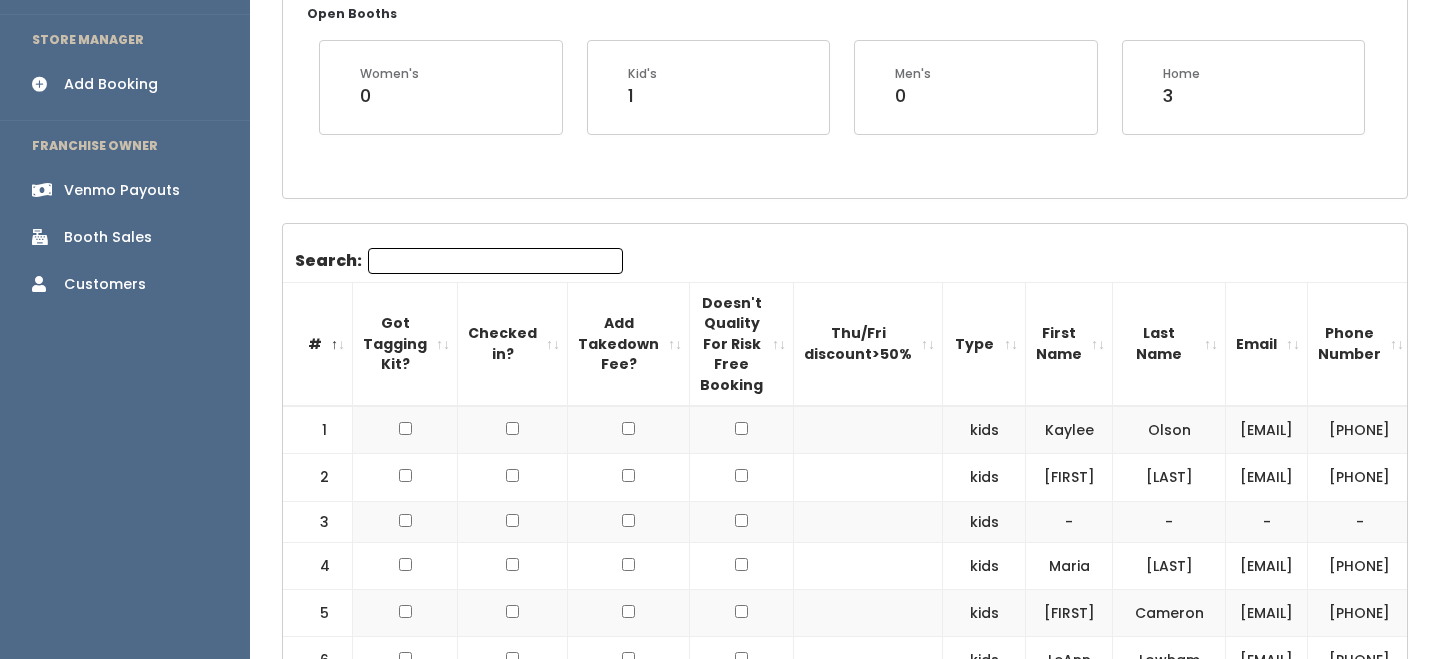 click on "Search:" at bounding box center (495, 261) 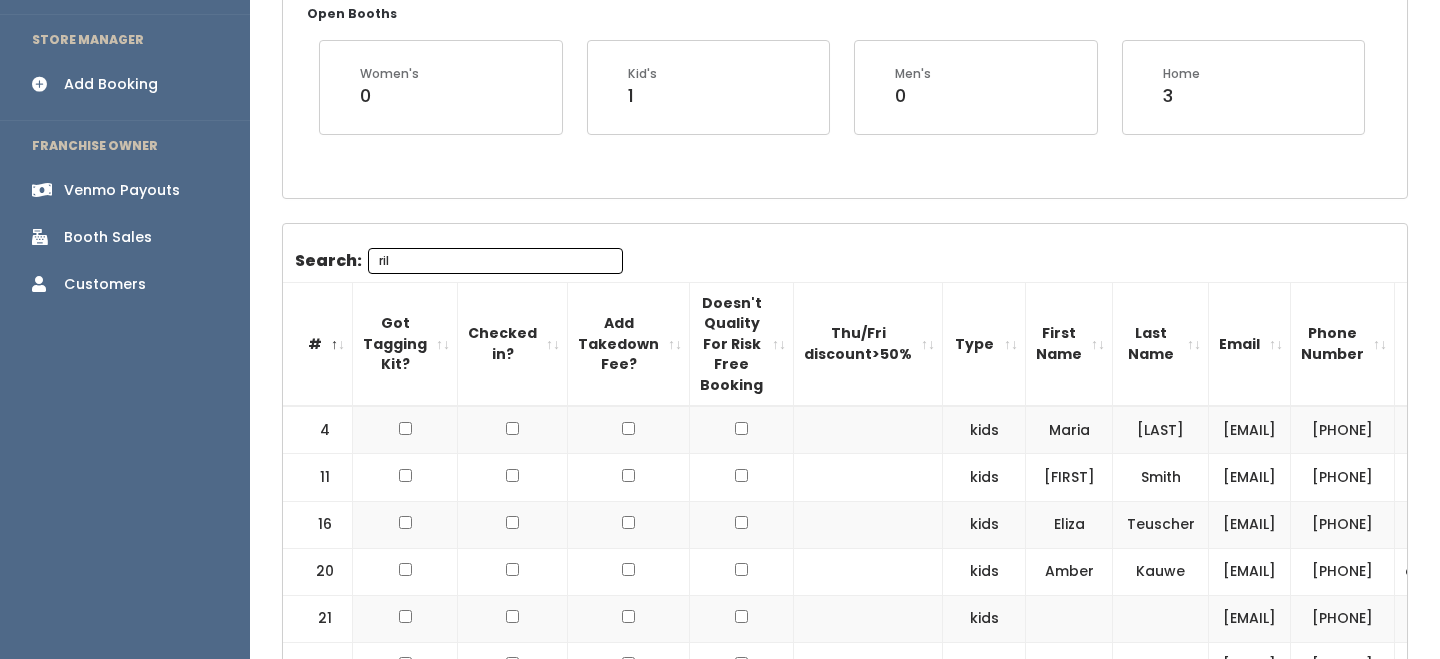 scroll, scrollTop: 377, scrollLeft: 0, axis: vertical 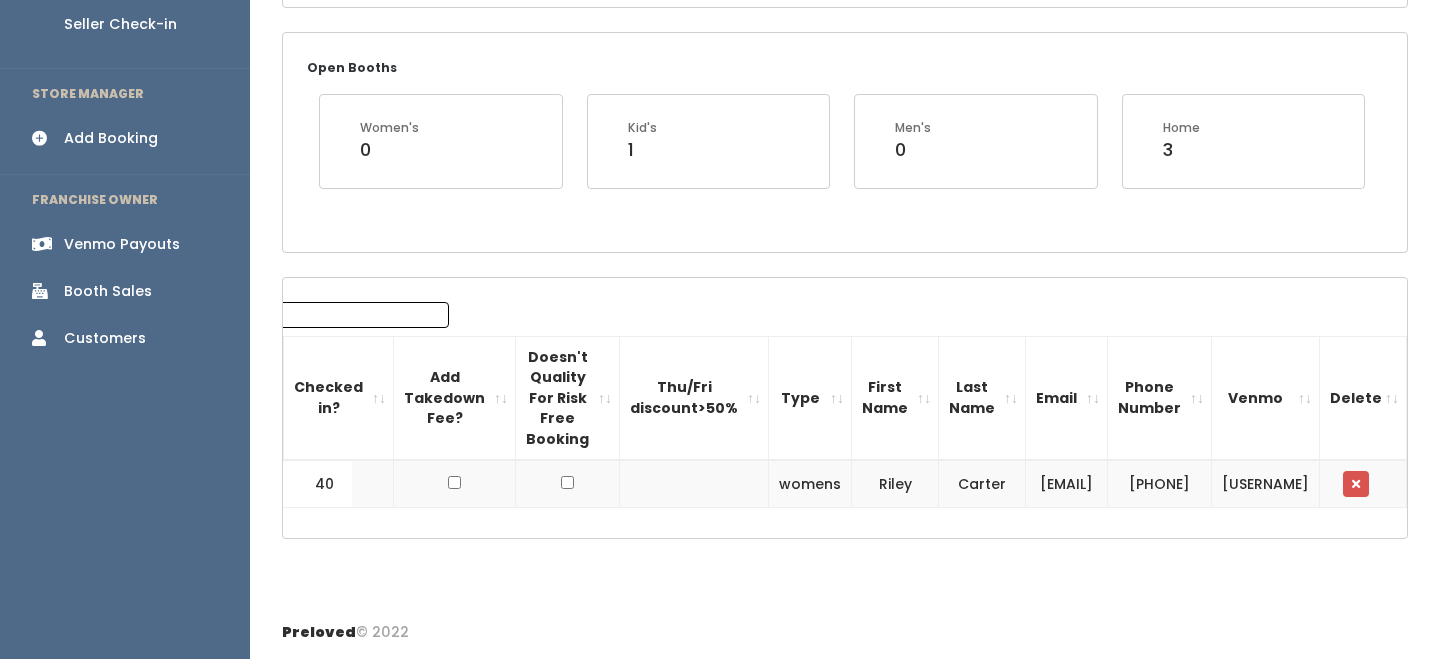 type on "ril" 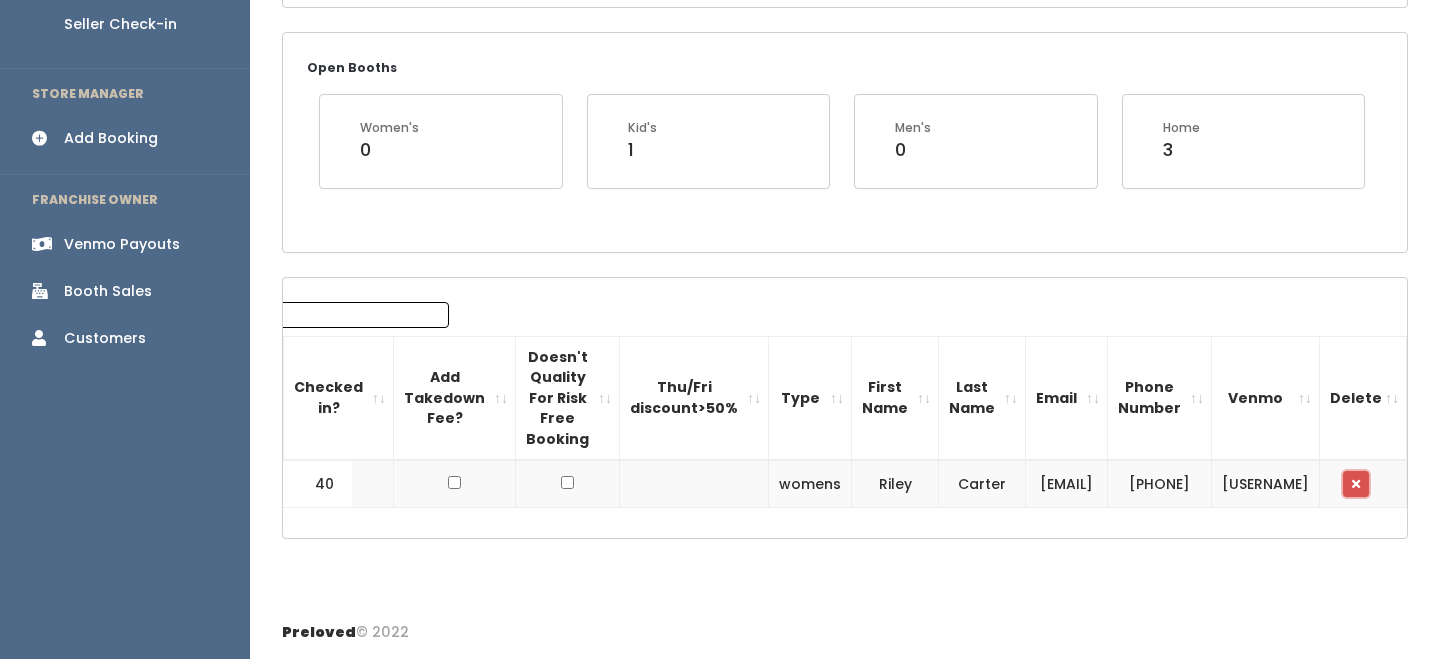 click at bounding box center [1356, 484] 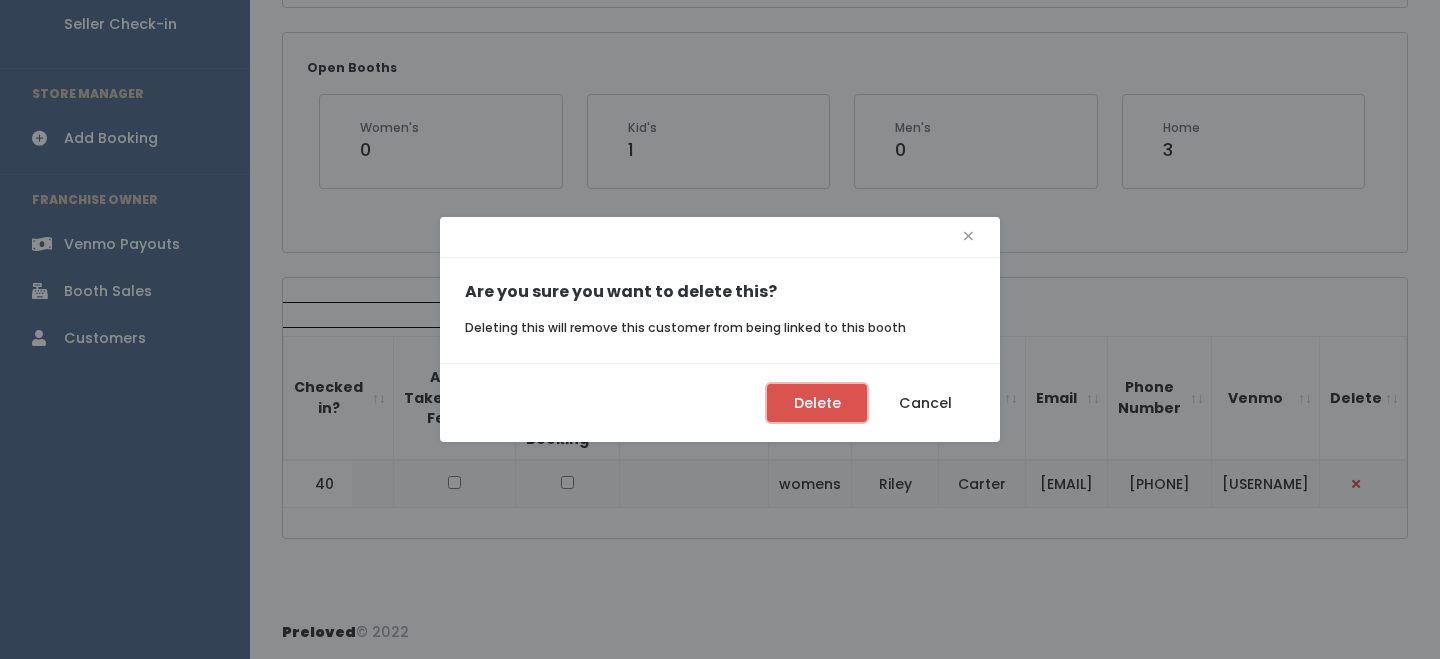 click on "Delete" at bounding box center (817, 403) 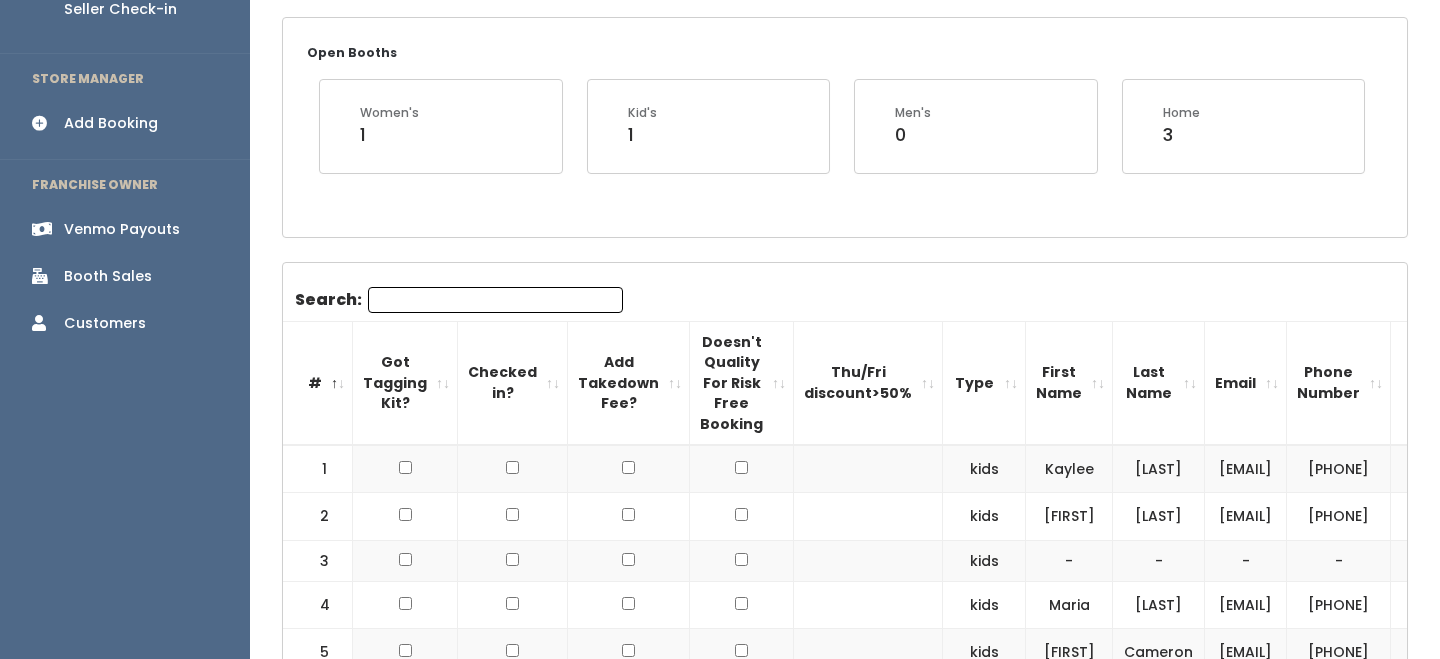scroll, scrollTop: 0, scrollLeft: 0, axis: both 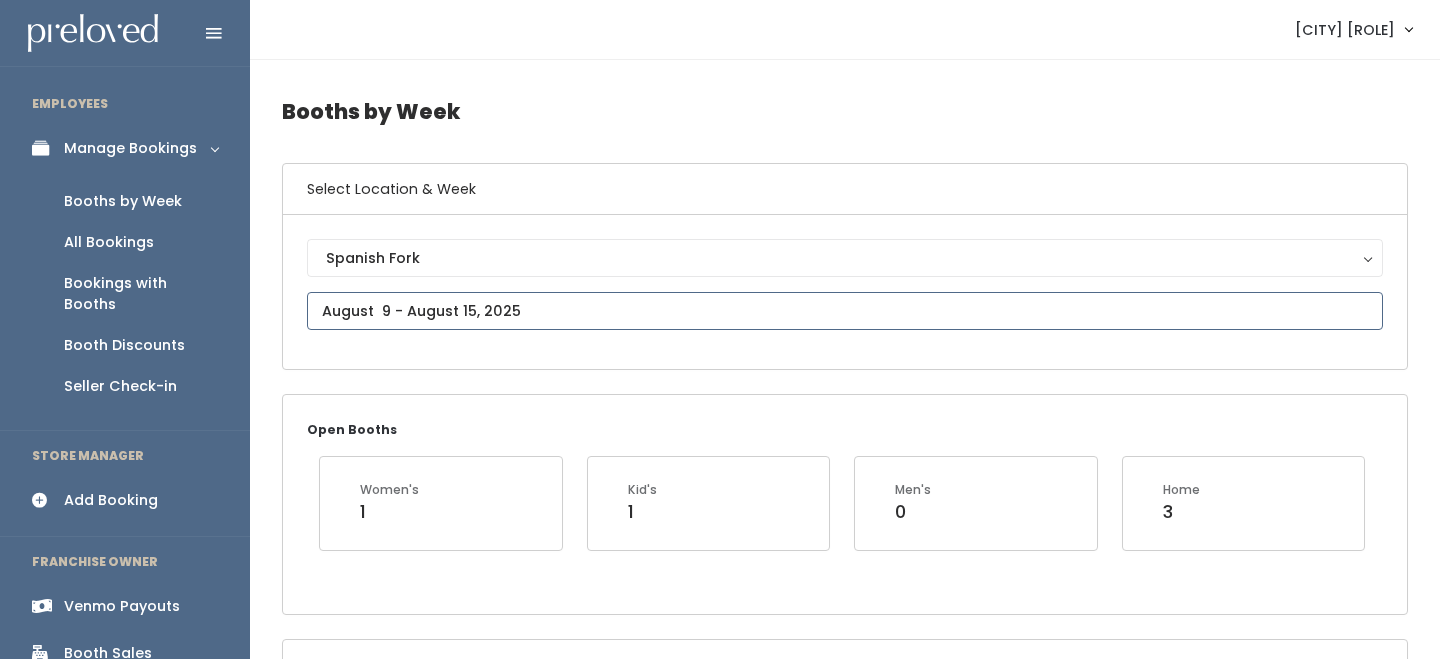 click on "EMPLOYEES
Manage Bookings
Booths by Week
All Bookings
Bookings with Booths
Booth Discounts
Seller Check-in
STORE MANAGER
Add Booking
FRANCHISE OWNER
Venmo Payouts
Booth Sales
Customers" at bounding box center [720, 2266] 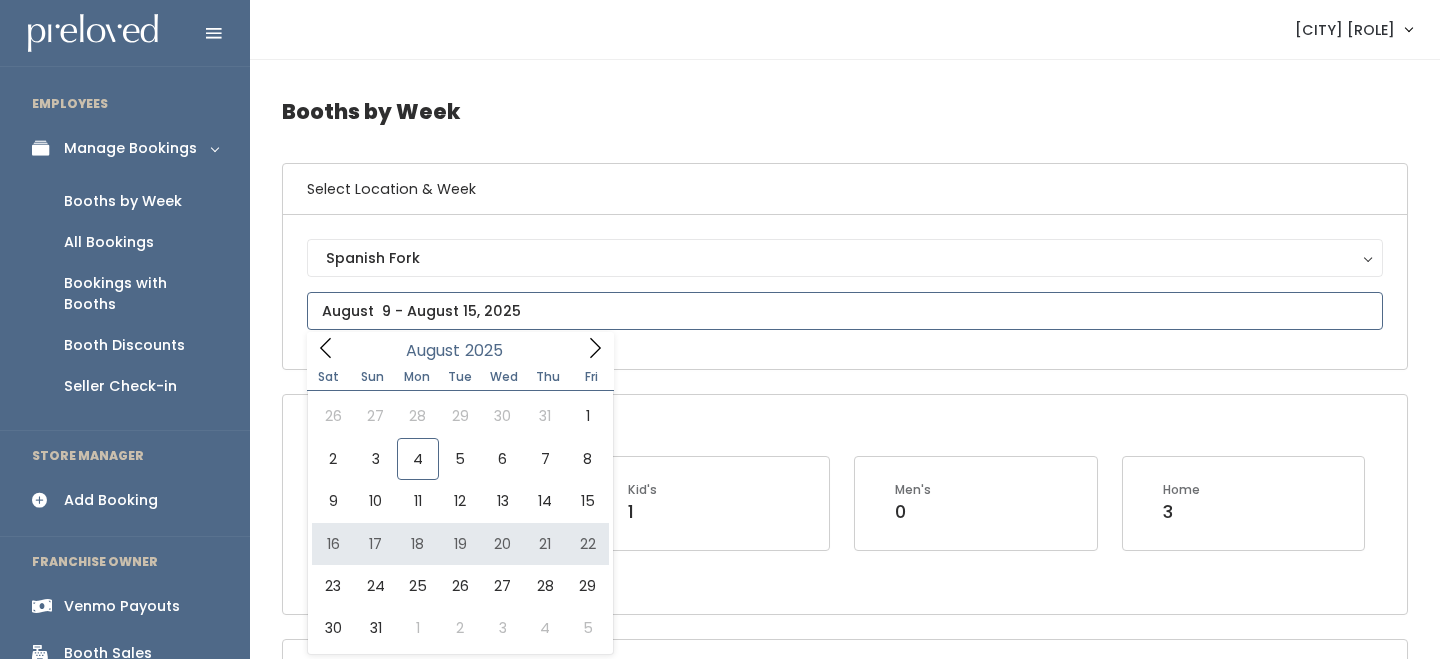 type on "August 16 to August 22" 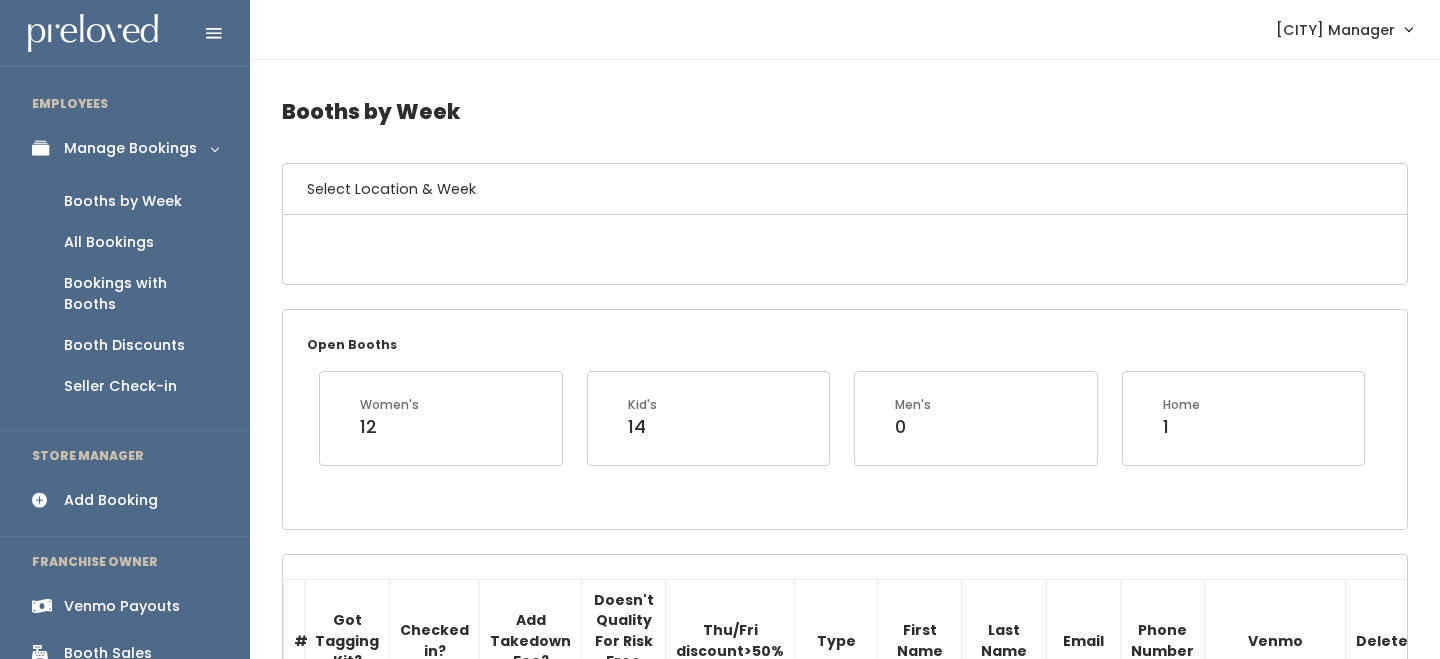 scroll, scrollTop: 0, scrollLeft: 0, axis: both 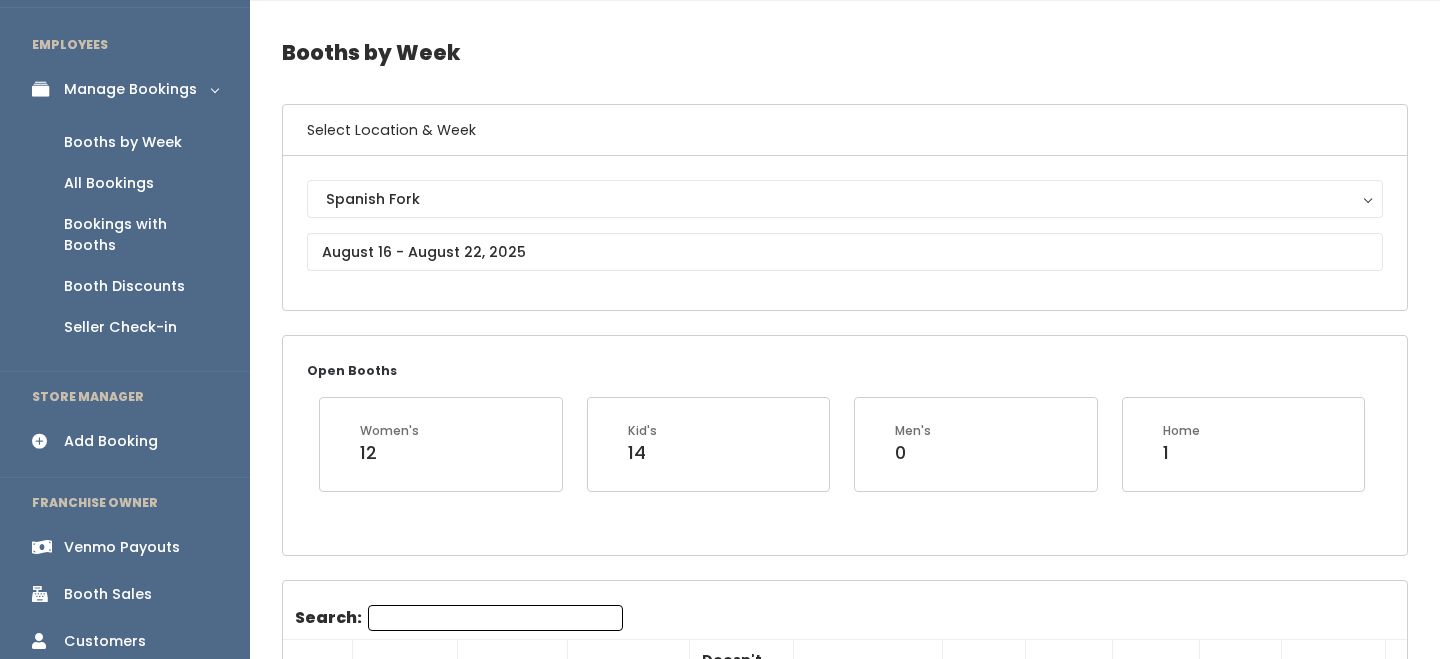 click on "Venmo Payouts" at bounding box center (122, 547) 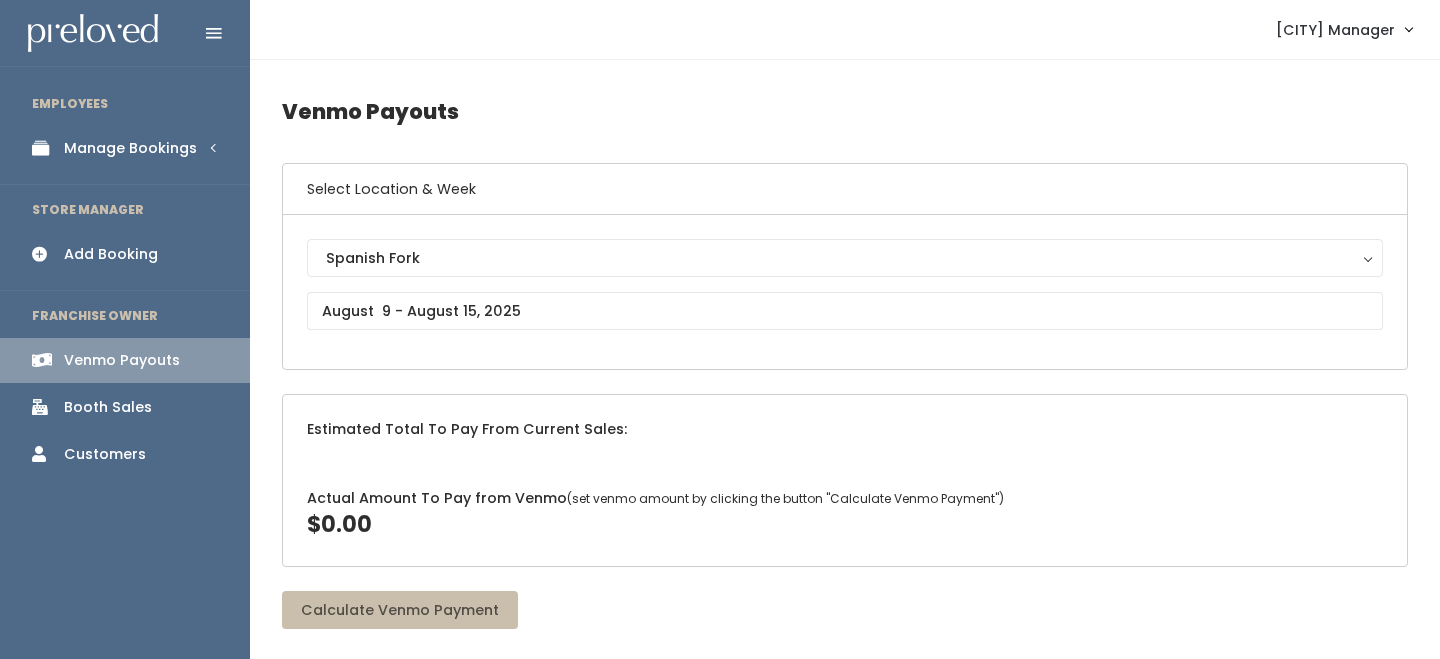 scroll, scrollTop: 0, scrollLeft: 0, axis: both 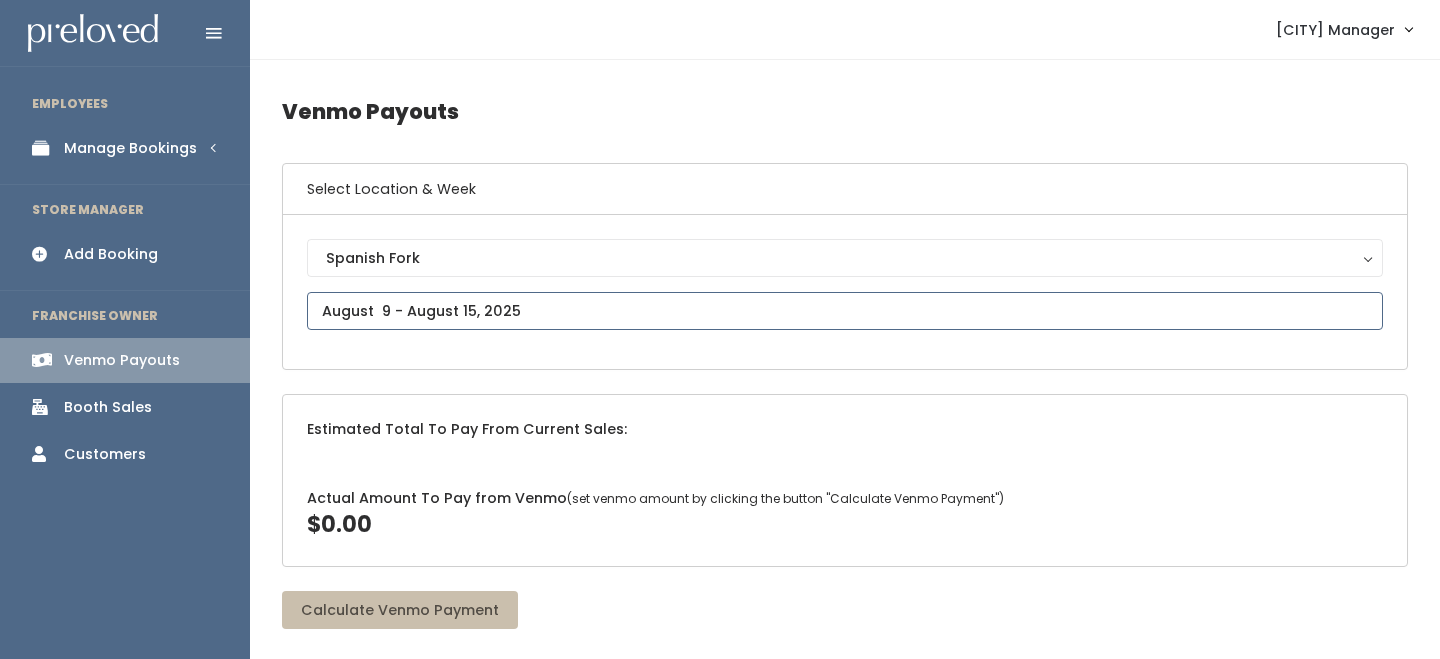 click on "EMPLOYEES
Manage Bookings
Booths by Week
All Bookings
Bookings with Booths
Booth Discounts
Seller Check-in
STORE MANAGER
Add Booking
FRANCHISE OWNER
Venmo Payouts
Booth Sales
Customers" at bounding box center [720, 2267] 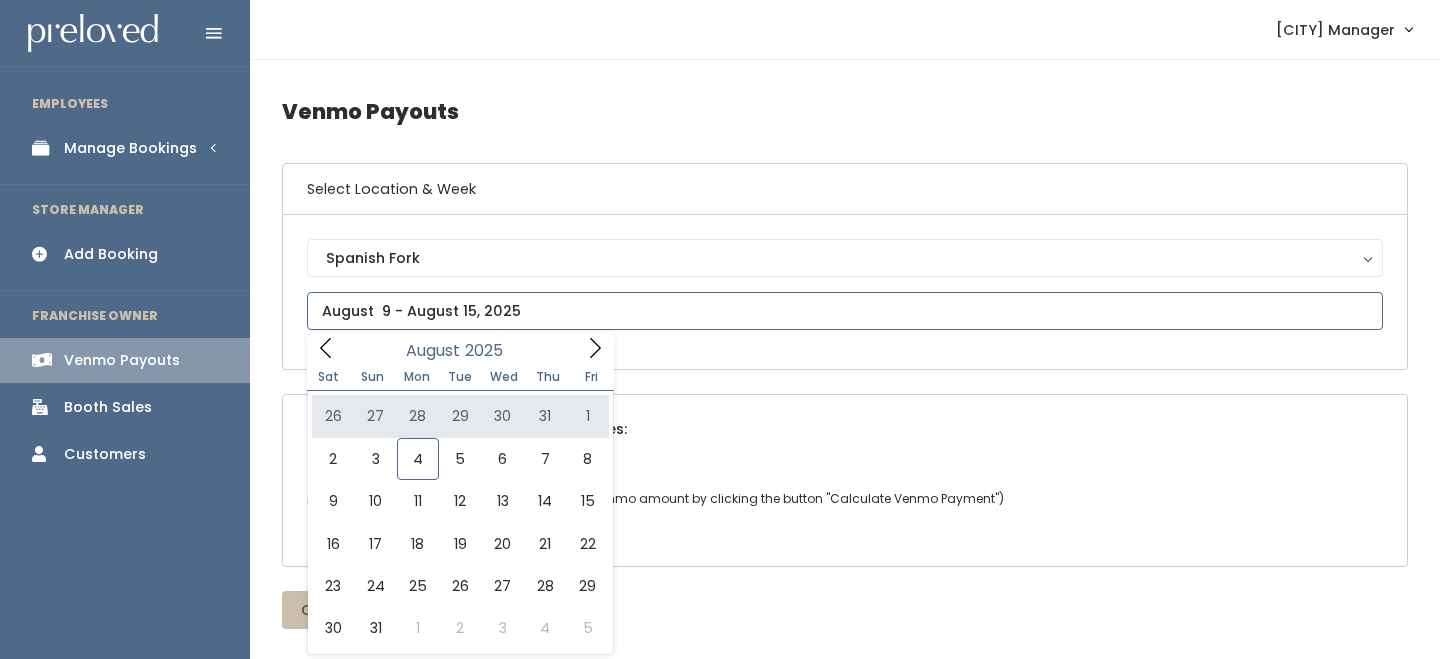 type on "[MONTH] [NUMBER] to [MONTH] [NUMBER]" 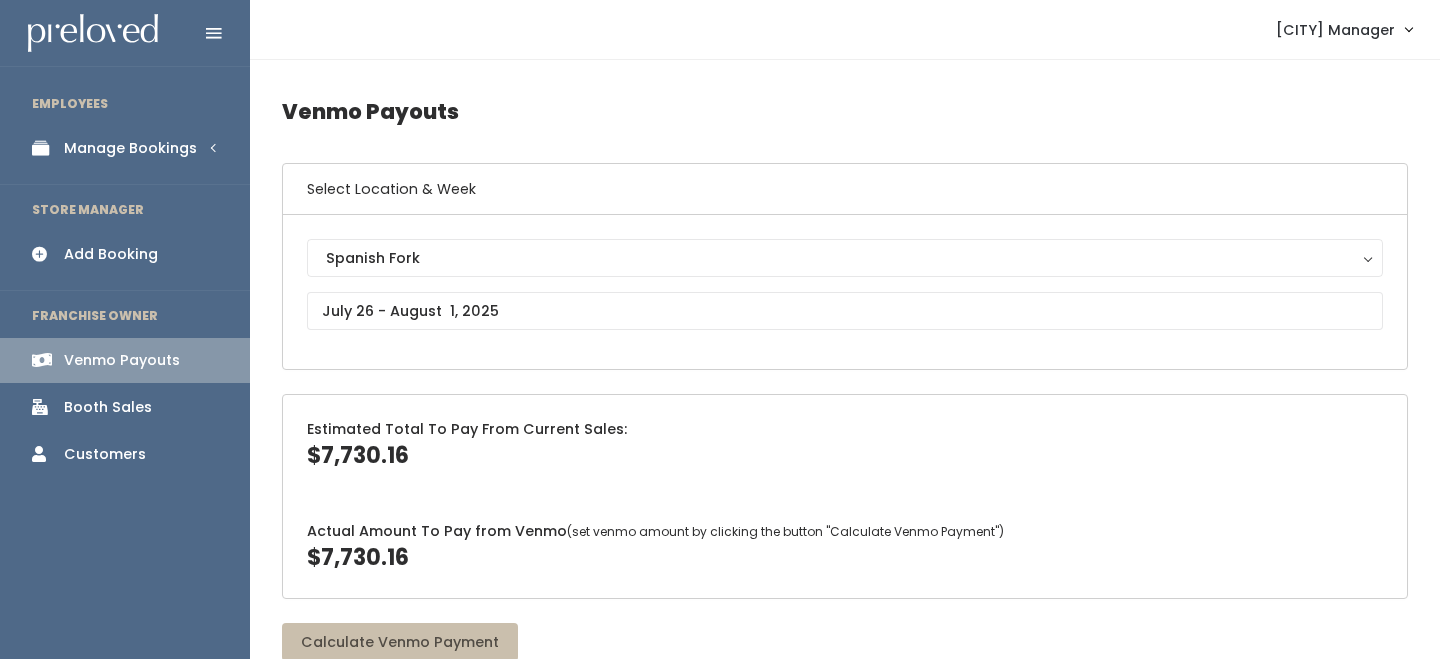 scroll, scrollTop: 0, scrollLeft: 0, axis: both 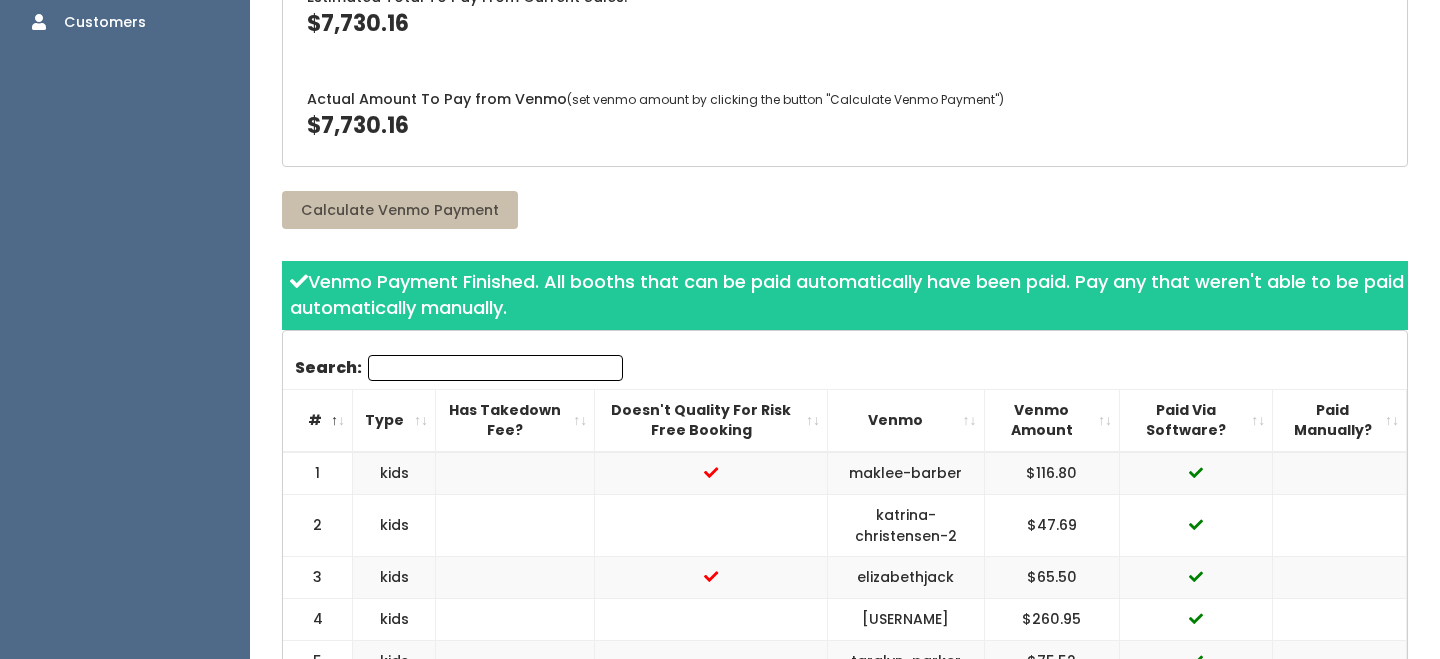 click on "Paid Via Software?" at bounding box center (1195, 420) 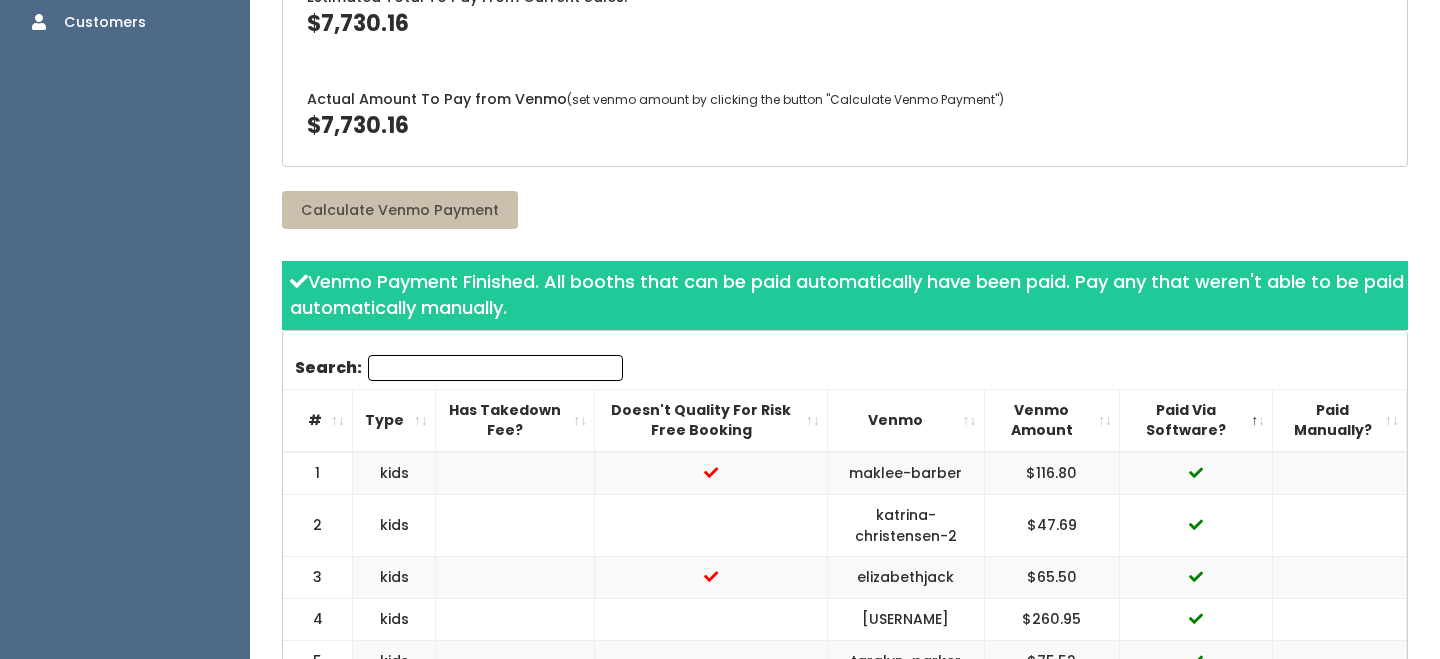 click on "Paid Via Software?" at bounding box center [1195, 420] 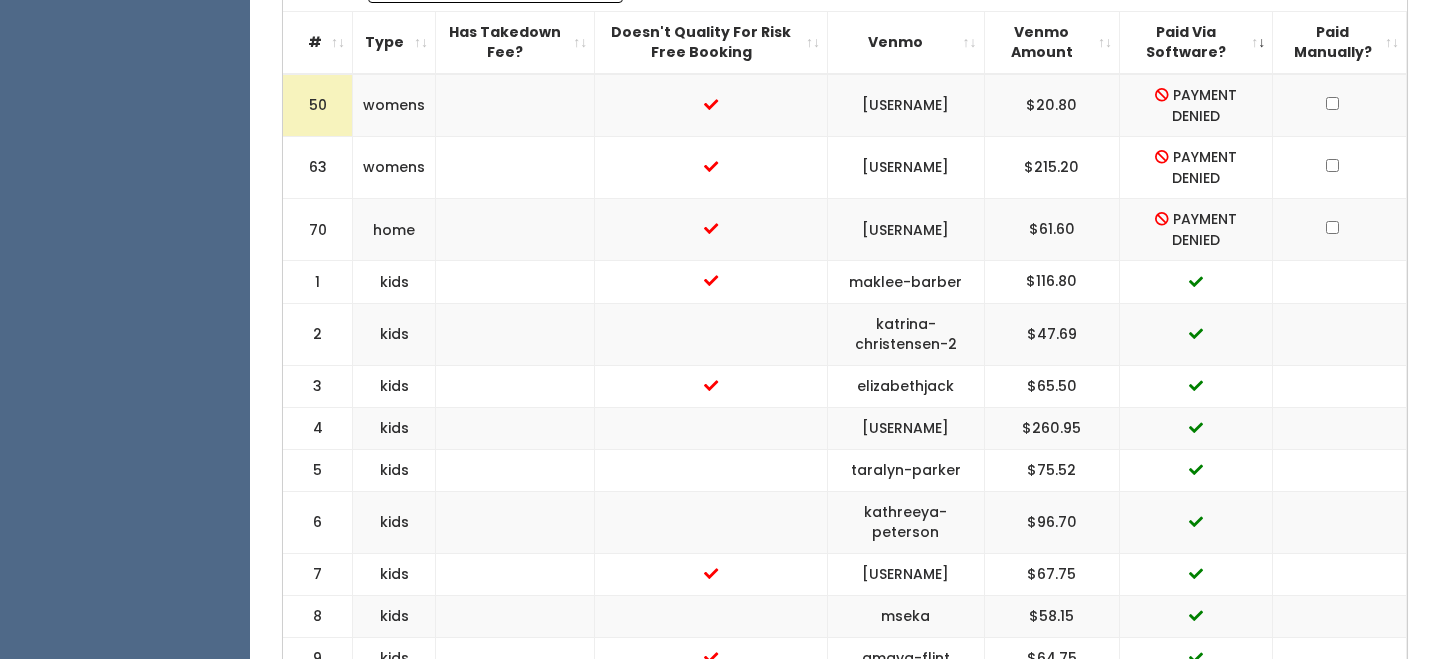 scroll, scrollTop: 811, scrollLeft: 0, axis: vertical 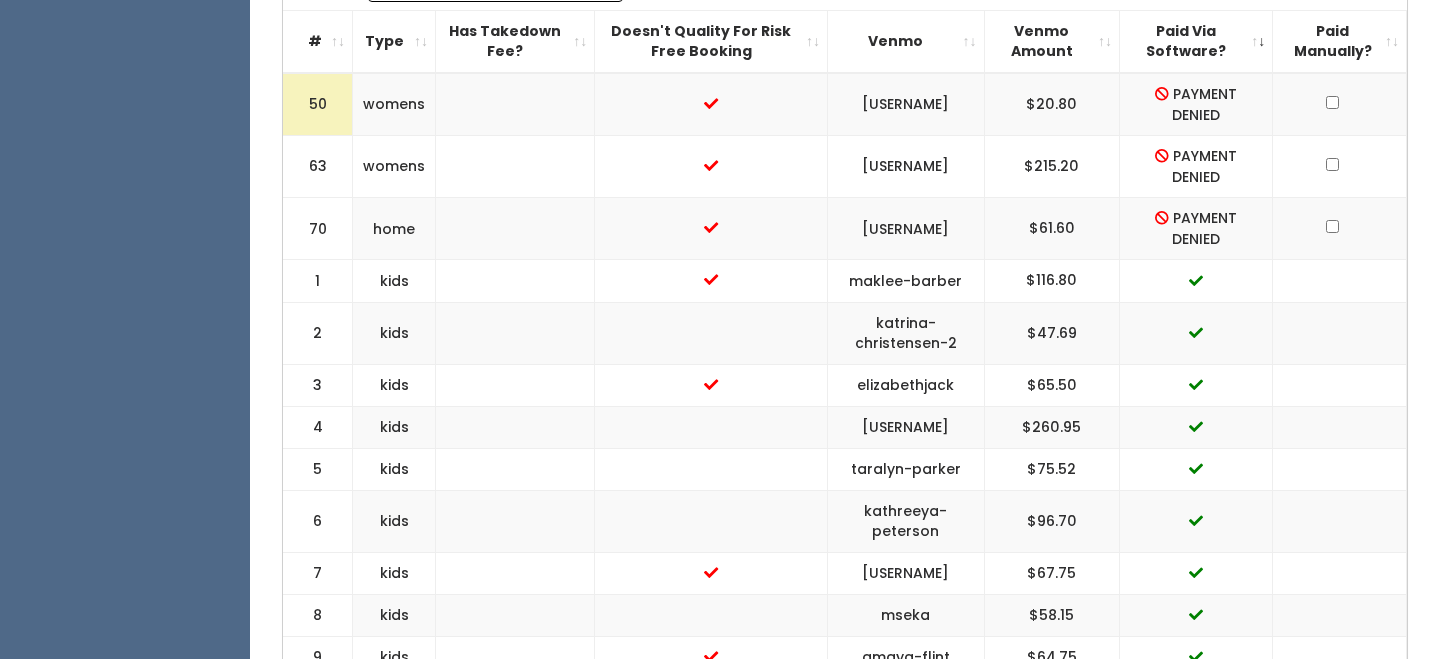 click on "$20.80" at bounding box center [1051, 104] 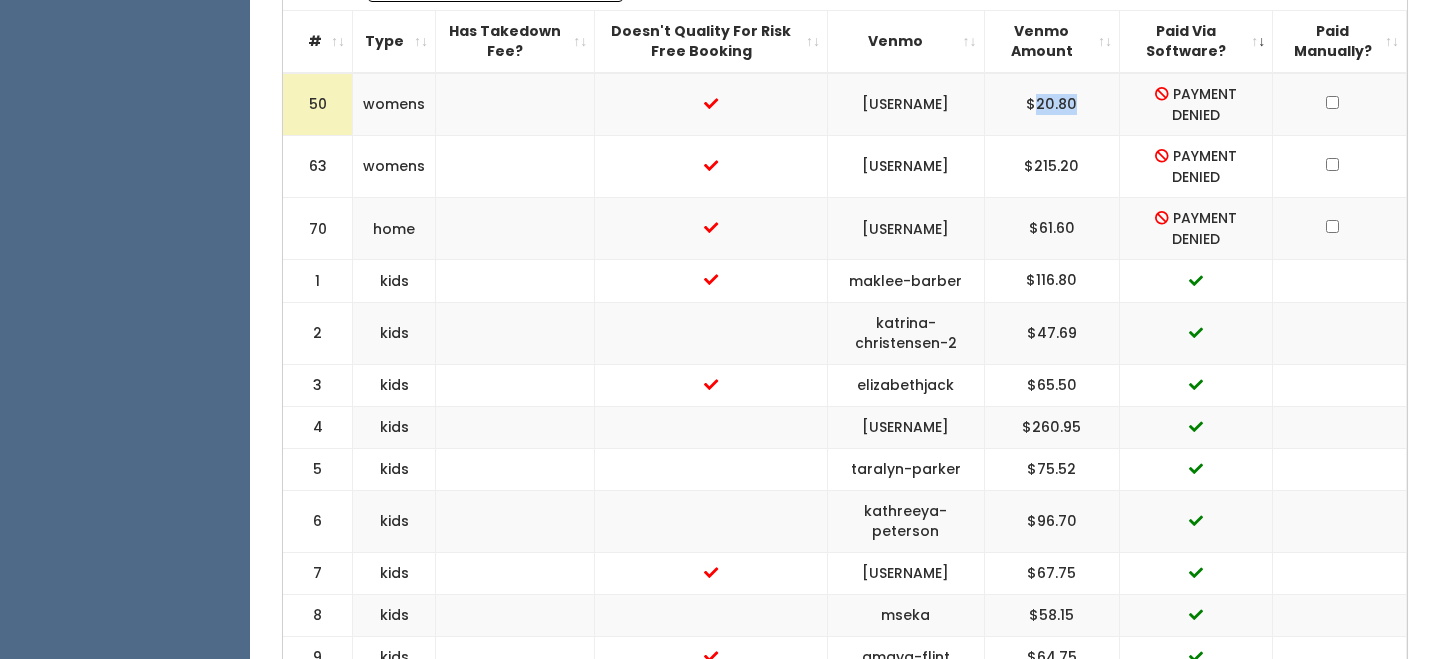 click on "$20.80" at bounding box center (1051, 104) 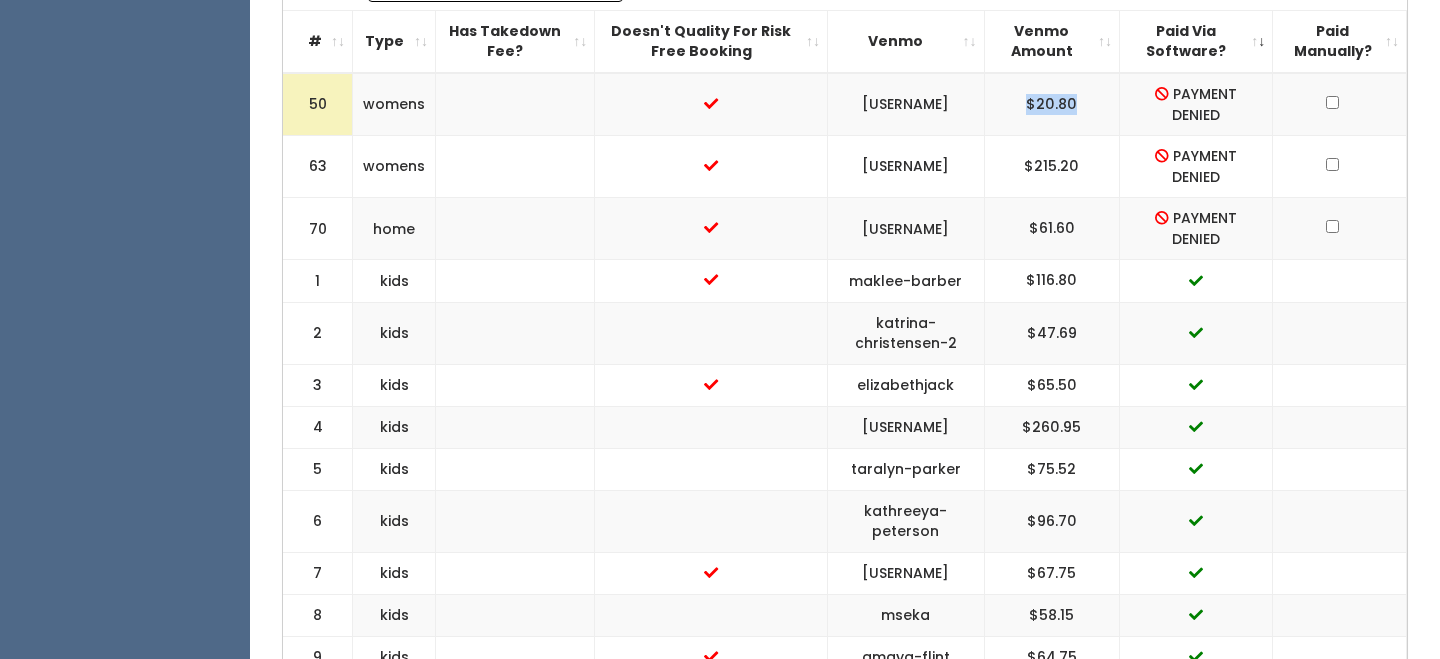 copy on "$20.80" 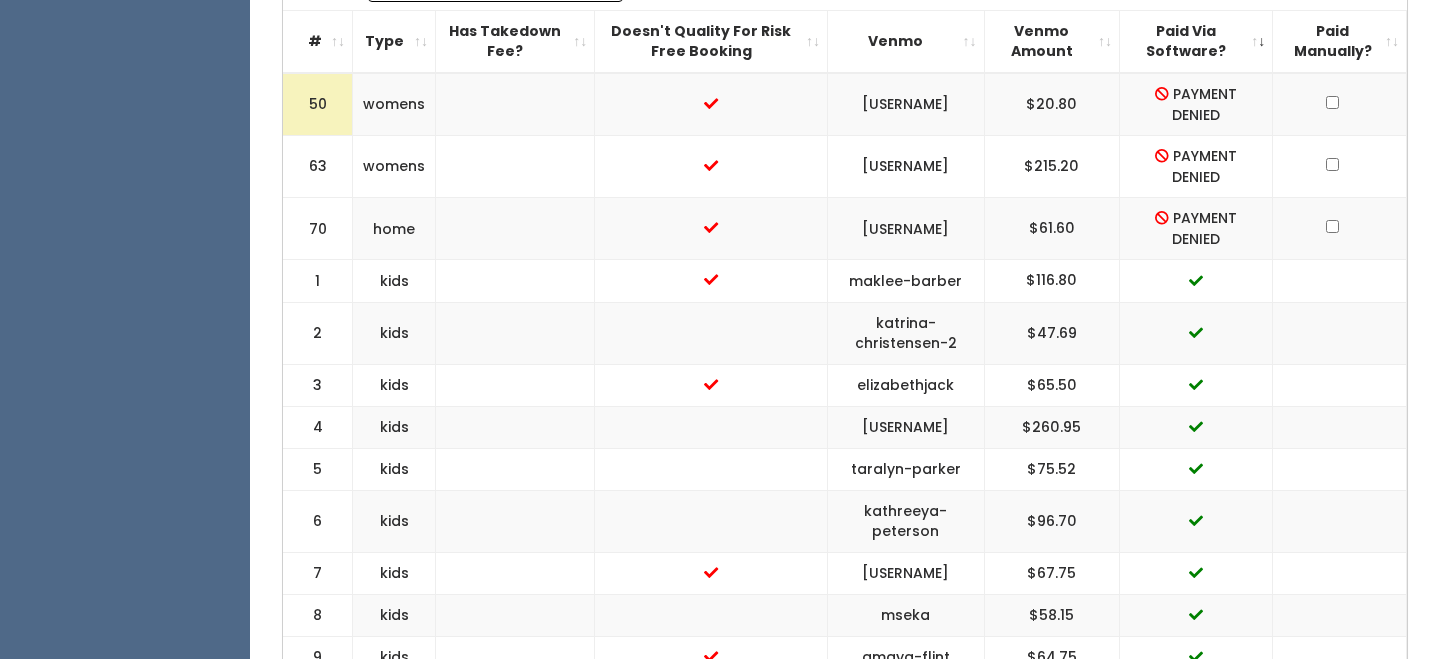 click on "$215.20" at bounding box center [1051, 167] 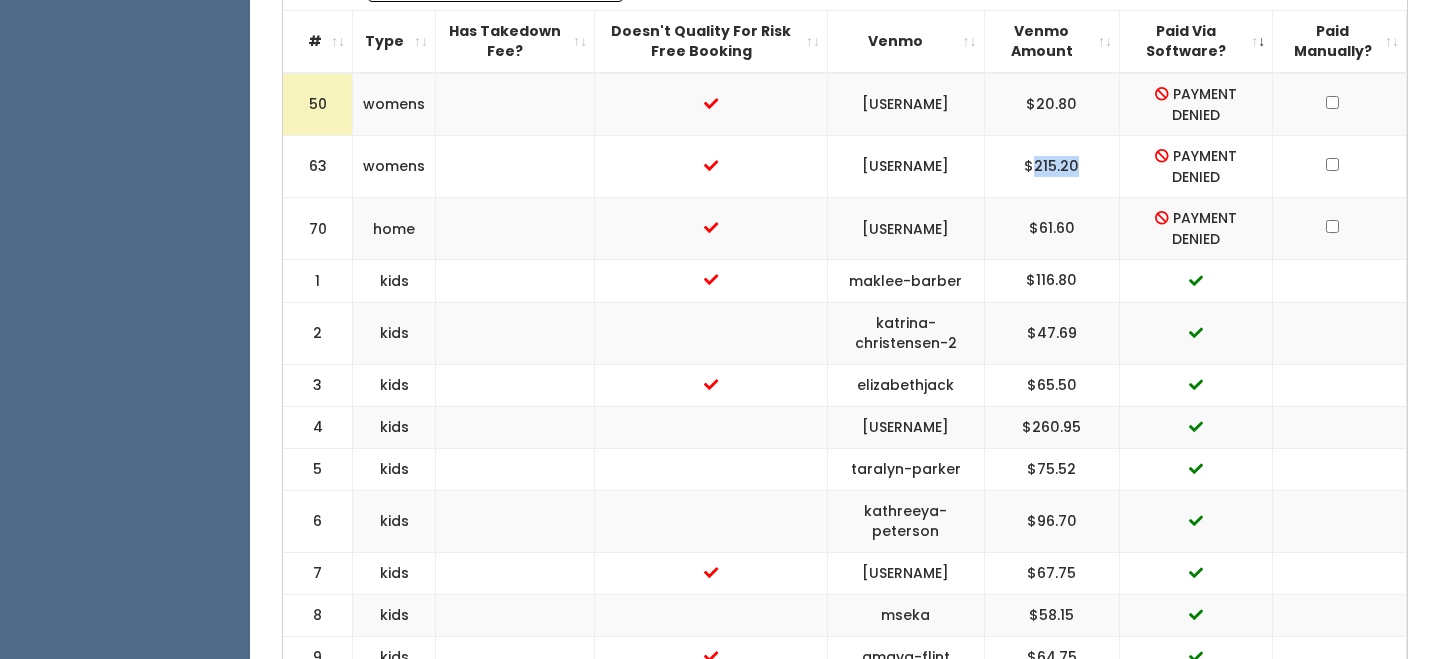 click on "$215.20" at bounding box center (1051, 167) 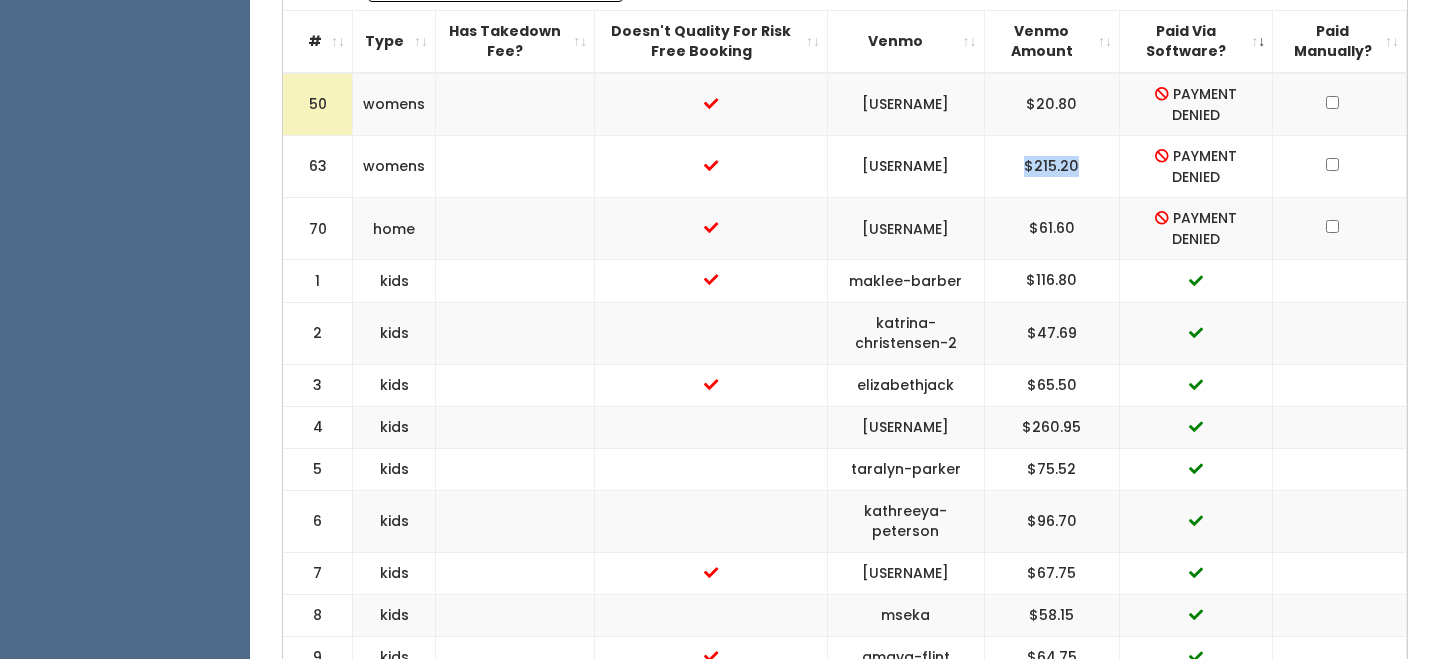 copy on "$215.20" 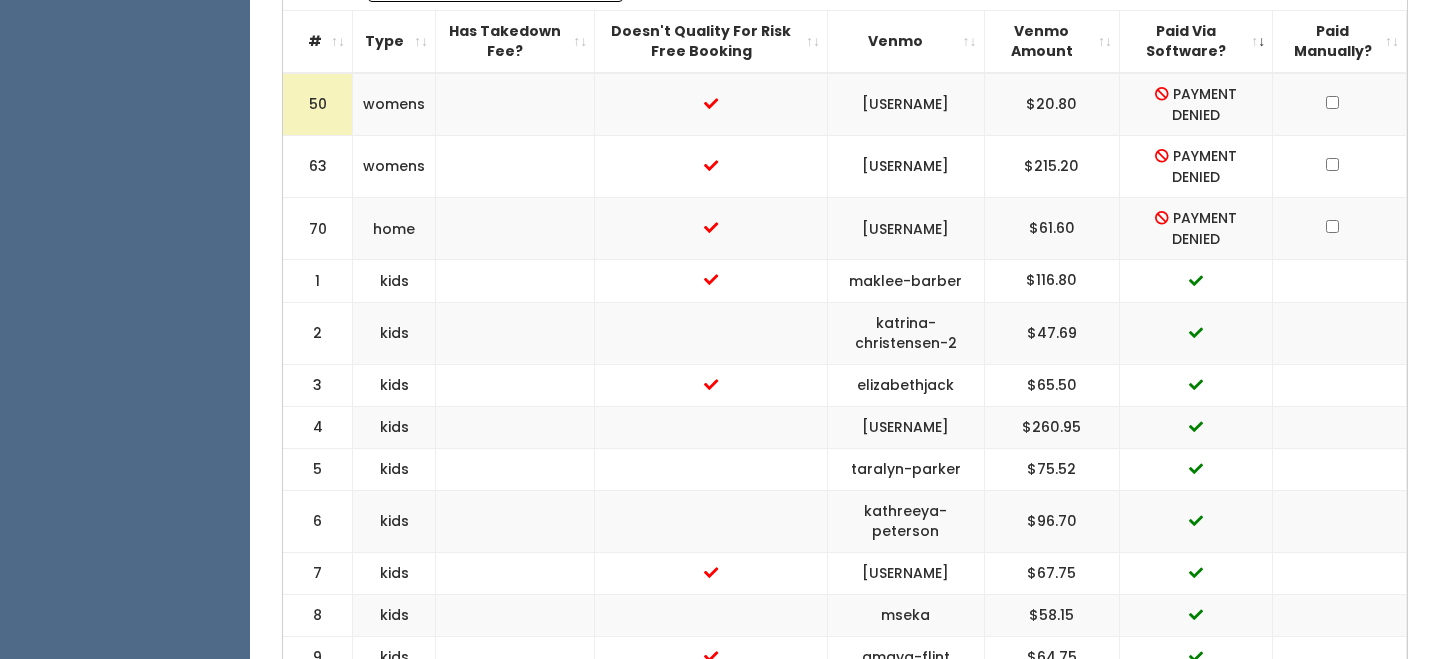 click on "$61.60" at bounding box center (1051, 229) 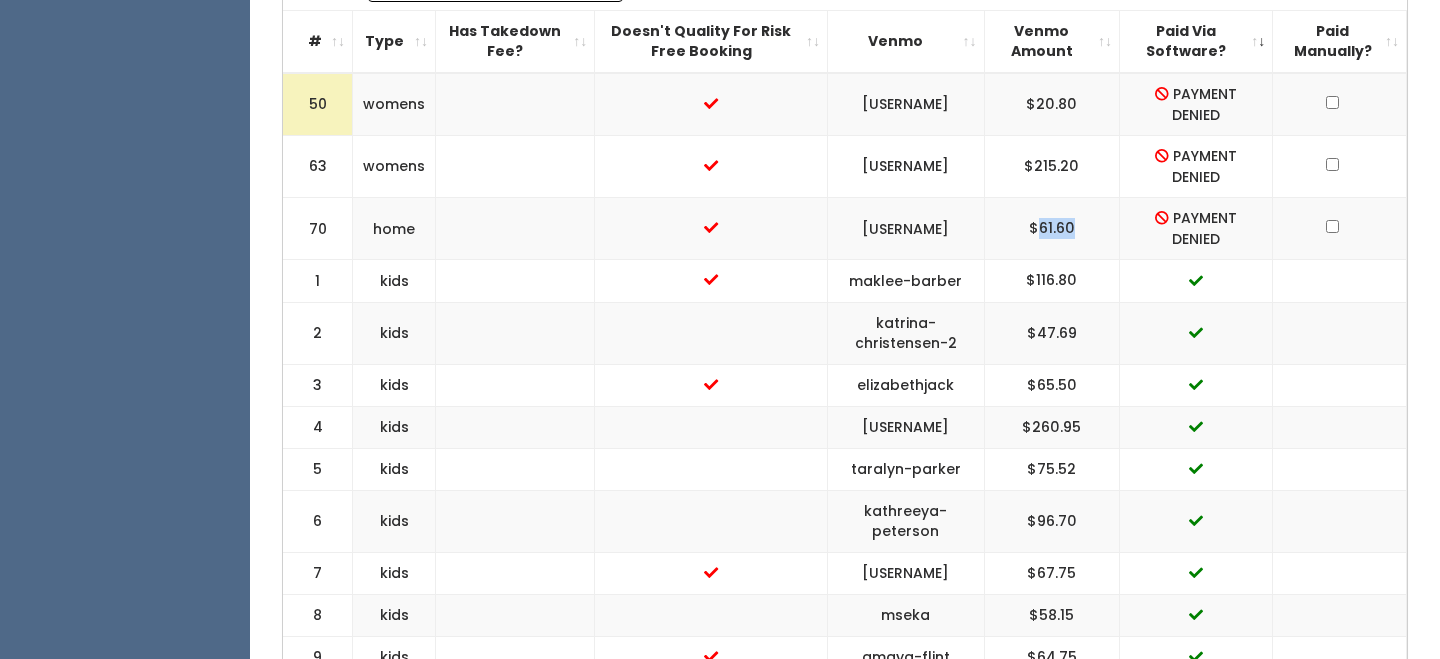 click on "$61.60" at bounding box center (1051, 229) 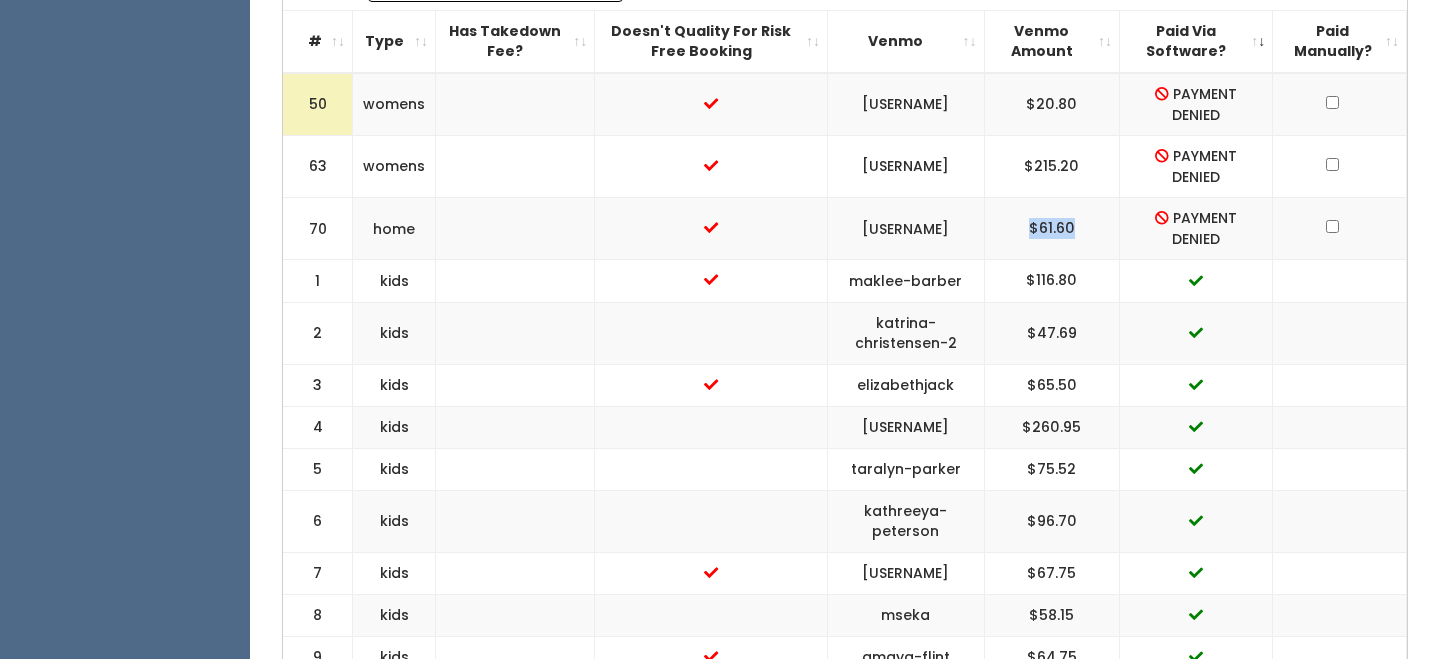 copy on "$61.60" 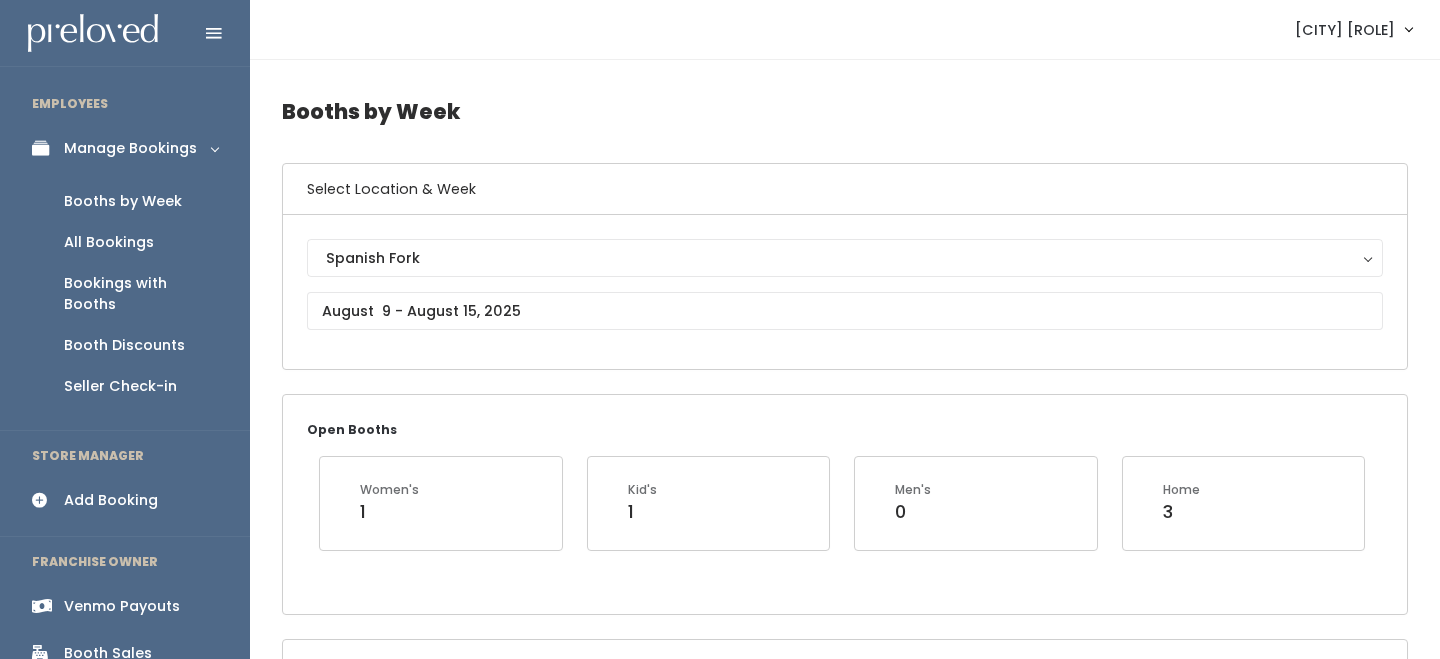 scroll, scrollTop: 0, scrollLeft: 0, axis: both 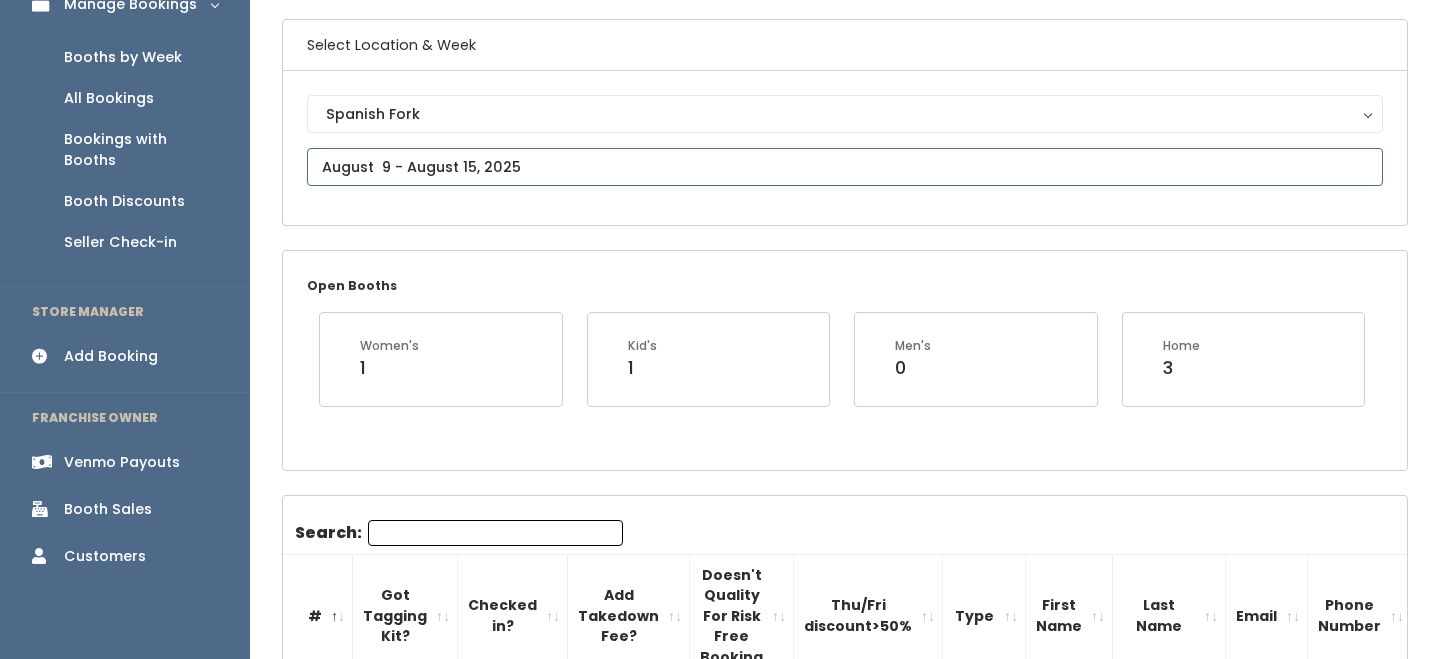 click at bounding box center (845, 167) 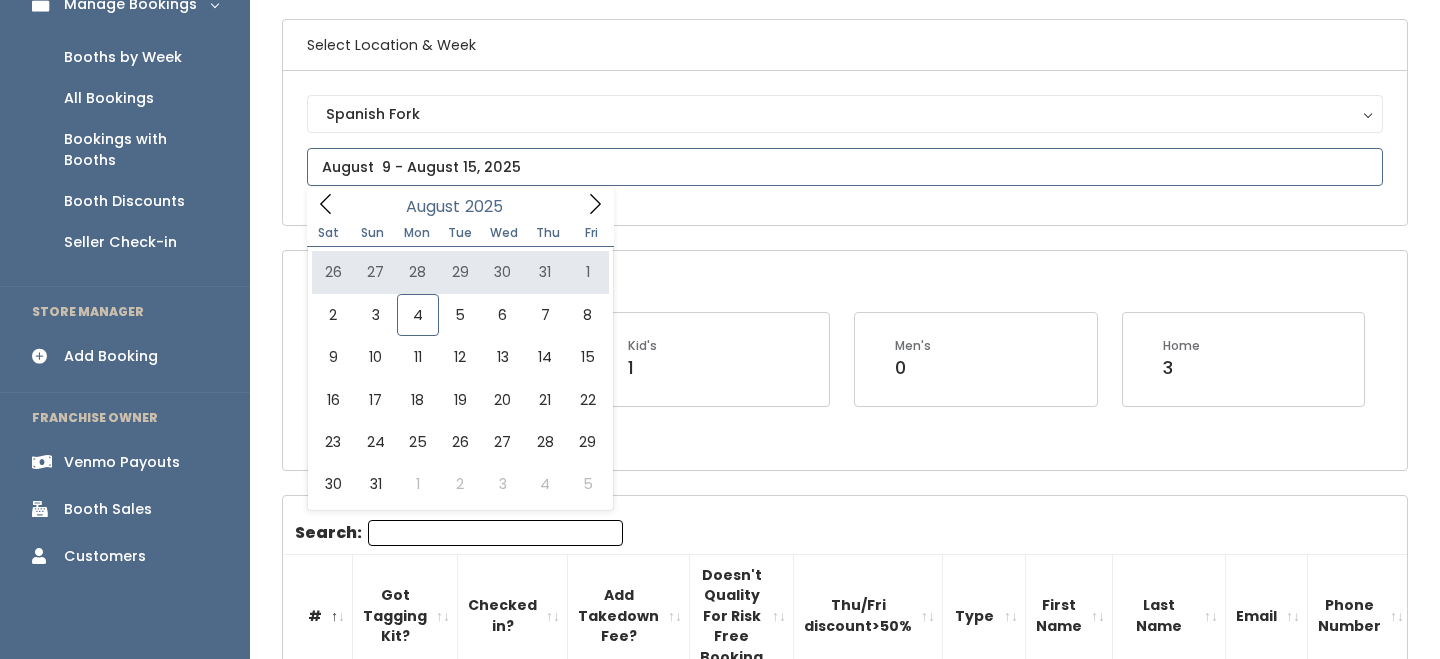 type on "July 26 to August 1" 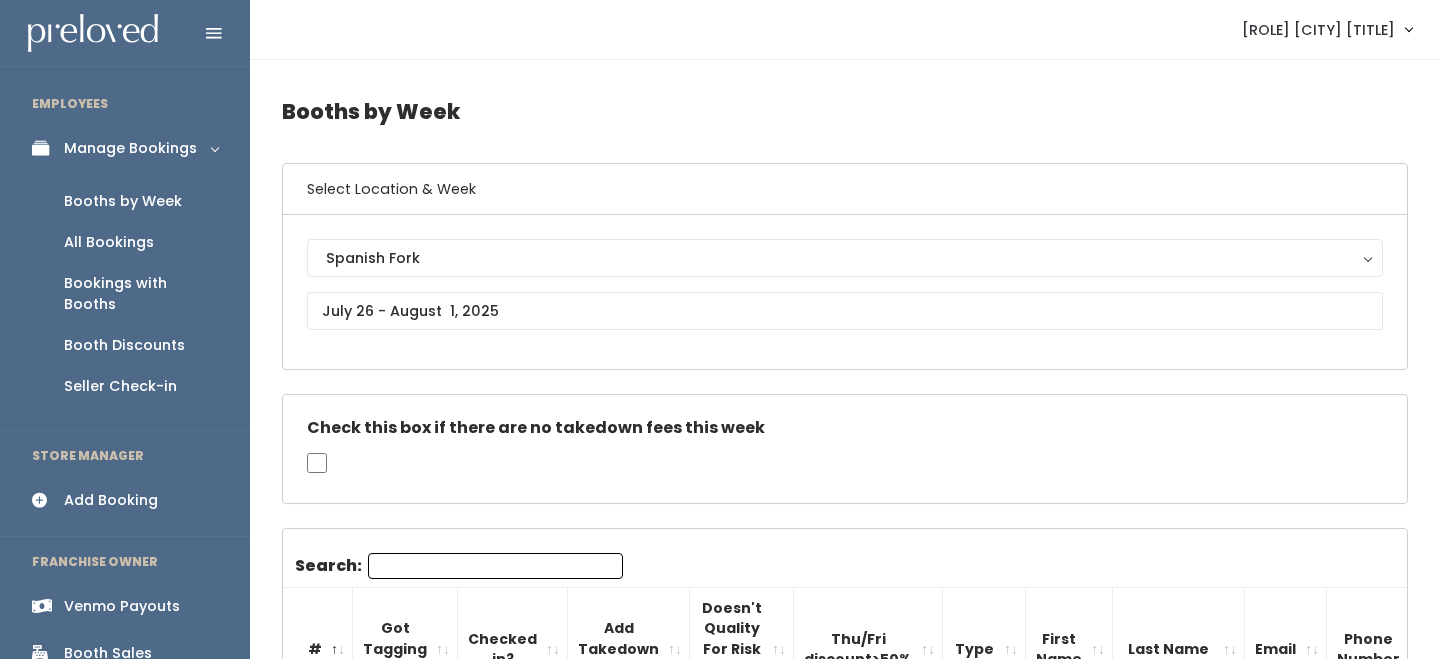scroll, scrollTop: 0, scrollLeft: 0, axis: both 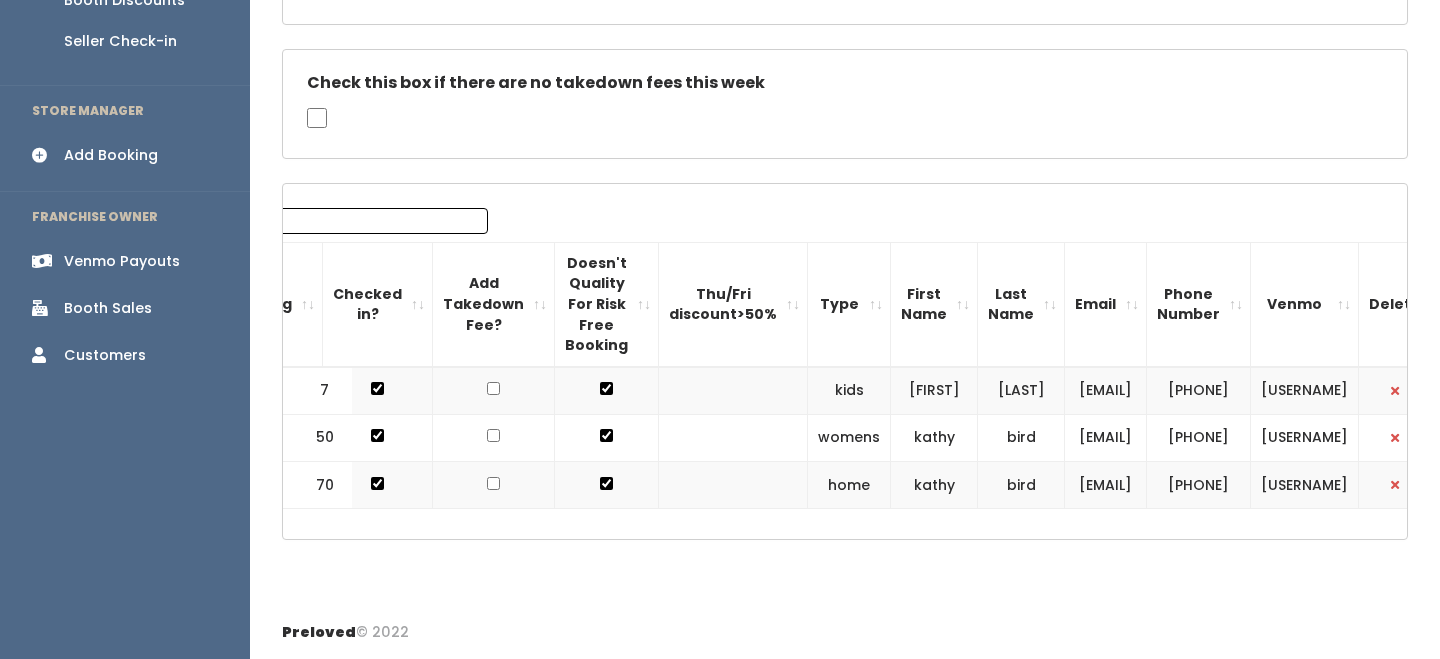 type on "bird" 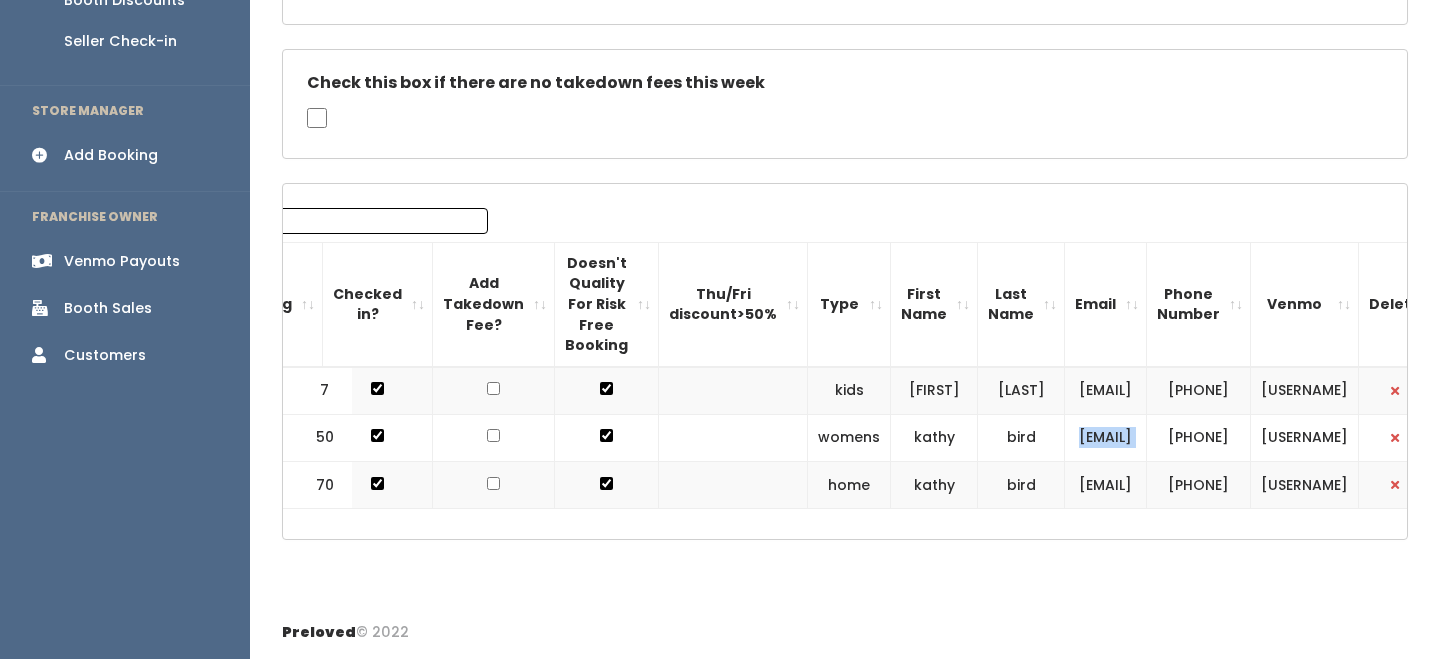 copy on "[EMAIL]" 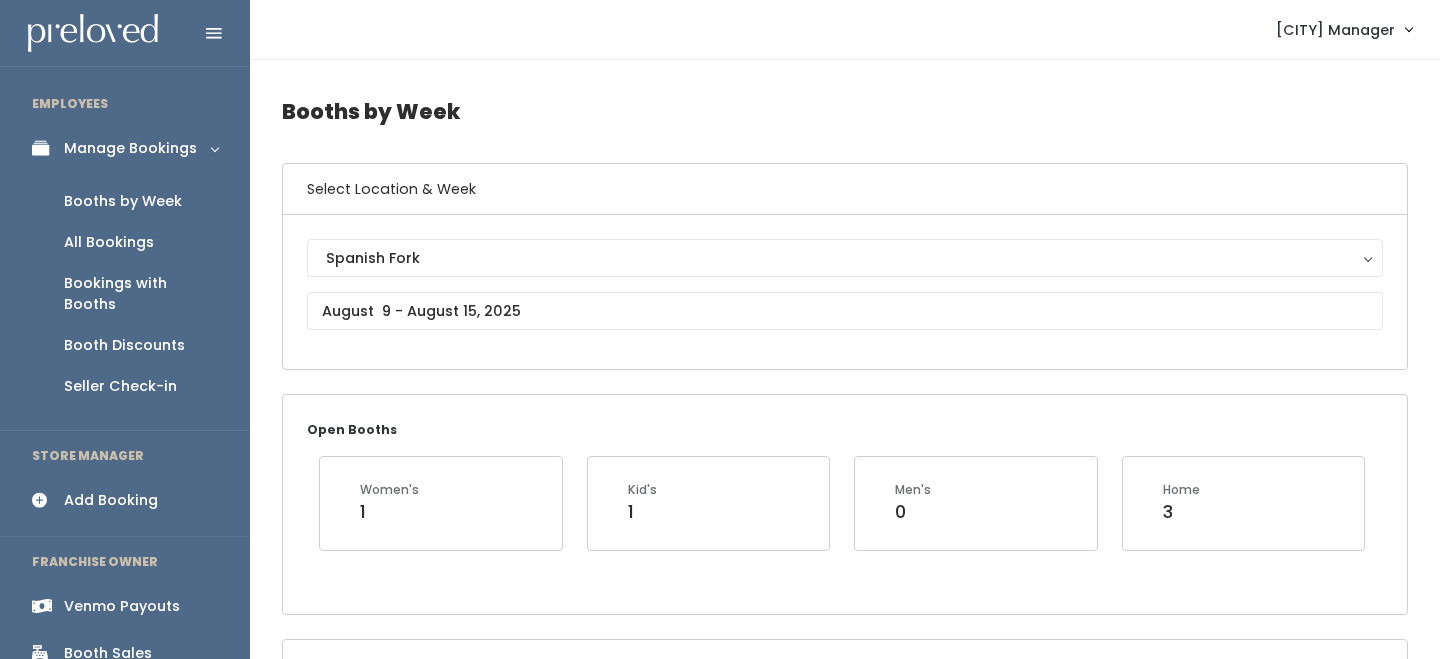 scroll, scrollTop: 0, scrollLeft: 0, axis: both 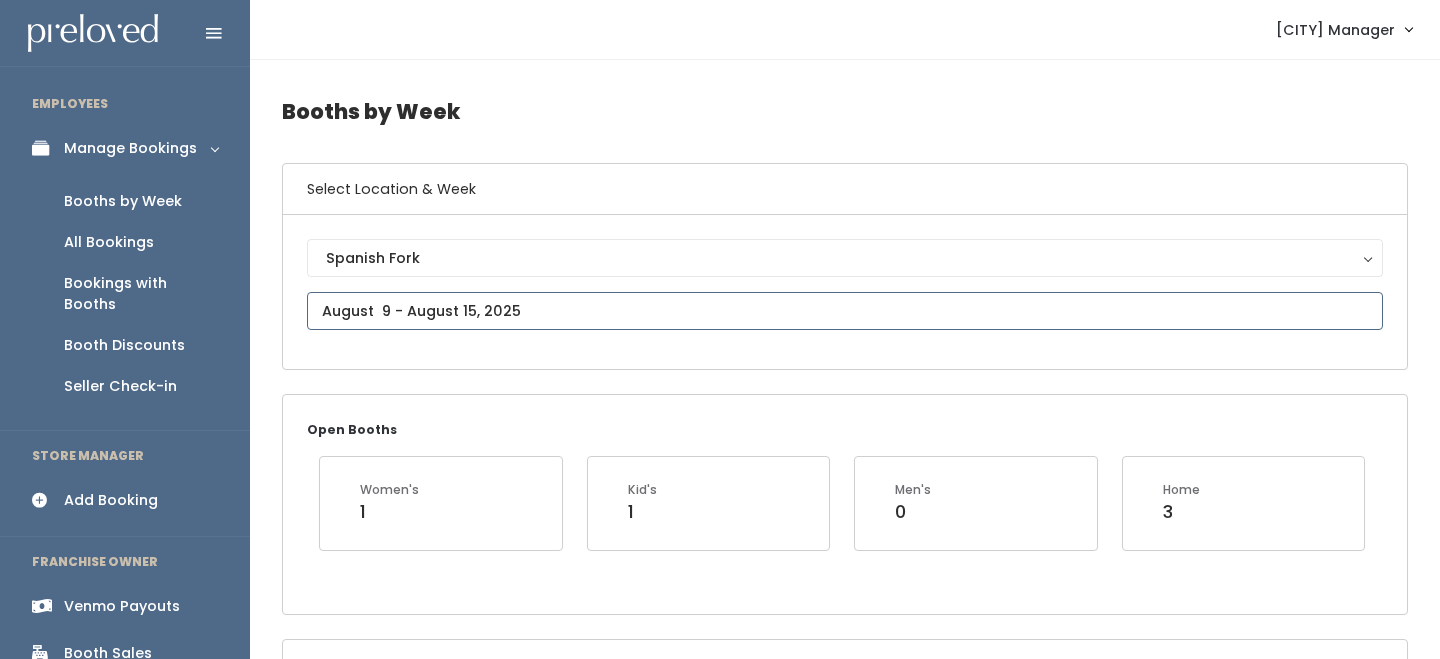 click on "EMPLOYEES
Manage Bookings
Booths by Week
All Bookings
Bookings with Booths
Booth Discounts
Seller Check-in
STORE MANAGER
Add Booking
FRANCHISE OWNER
Venmo Payouts
Booth Sales
Customers" at bounding box center (720, 2274) 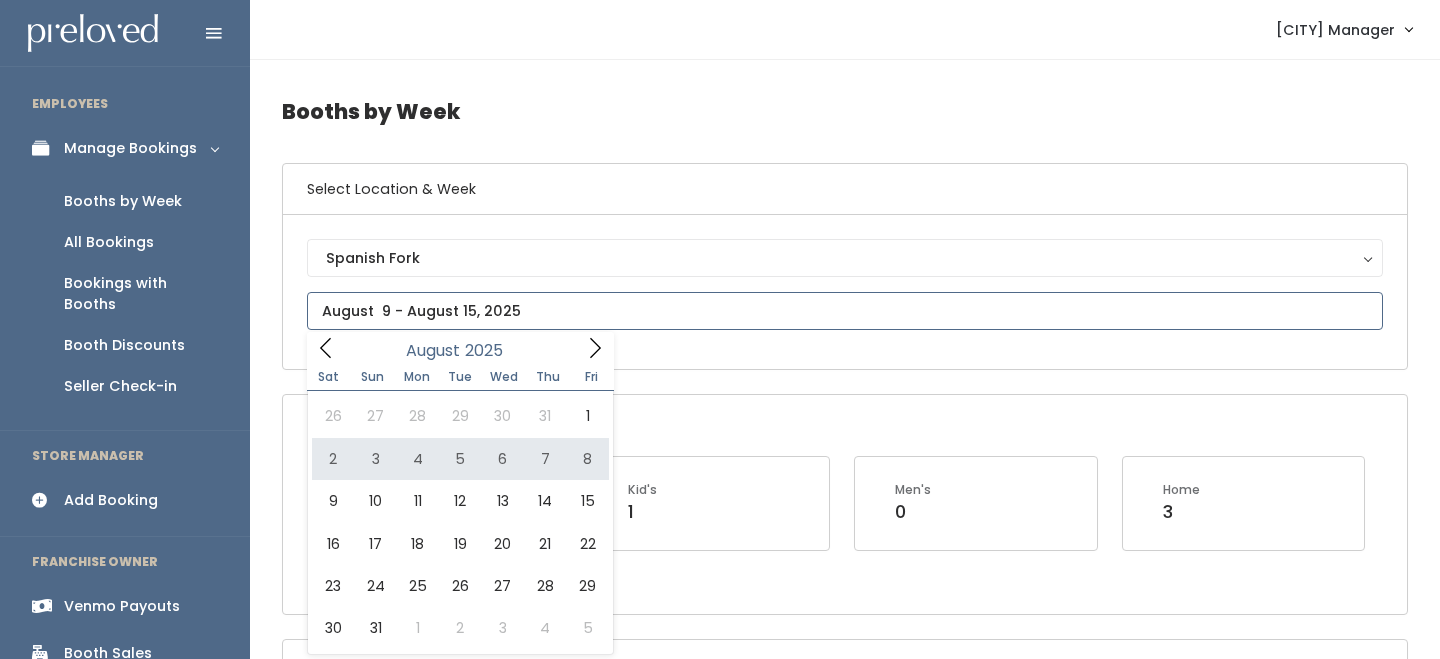 type on "August 2 to August 8" 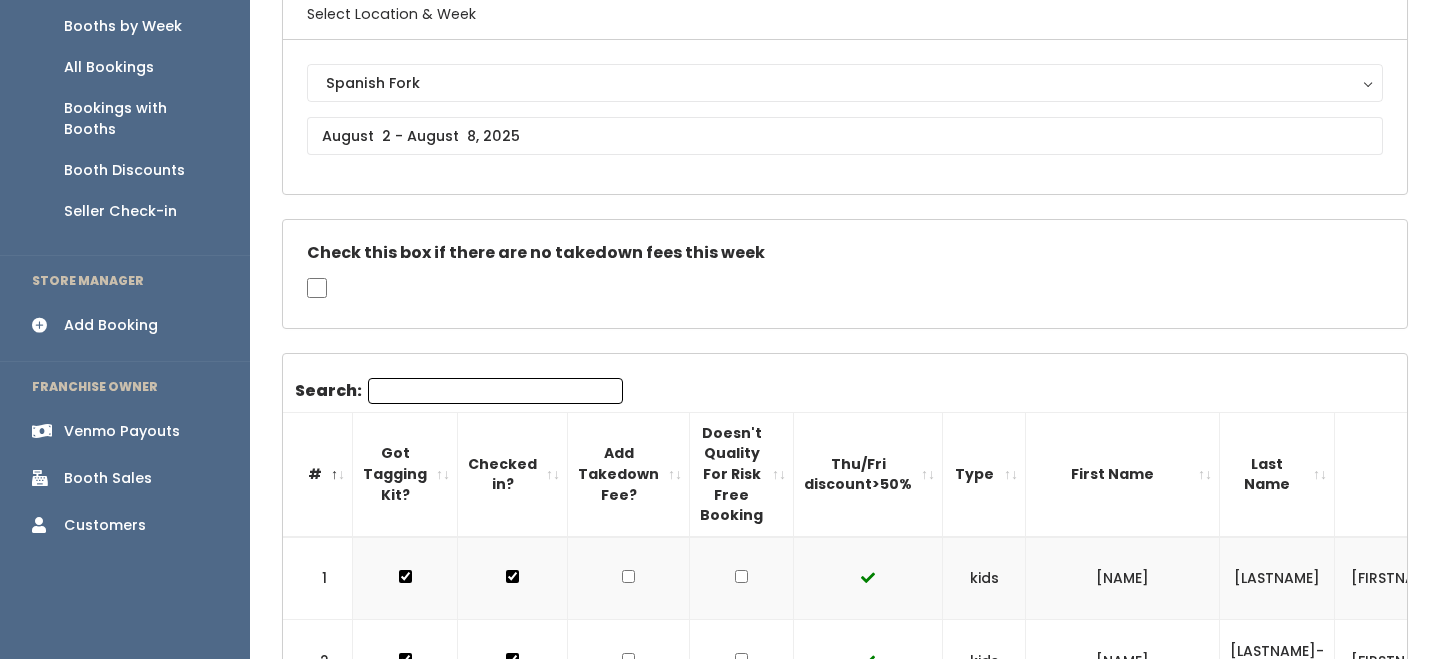 scroll, scrollTop: 193, scrollLeft: 0, axis: vertical 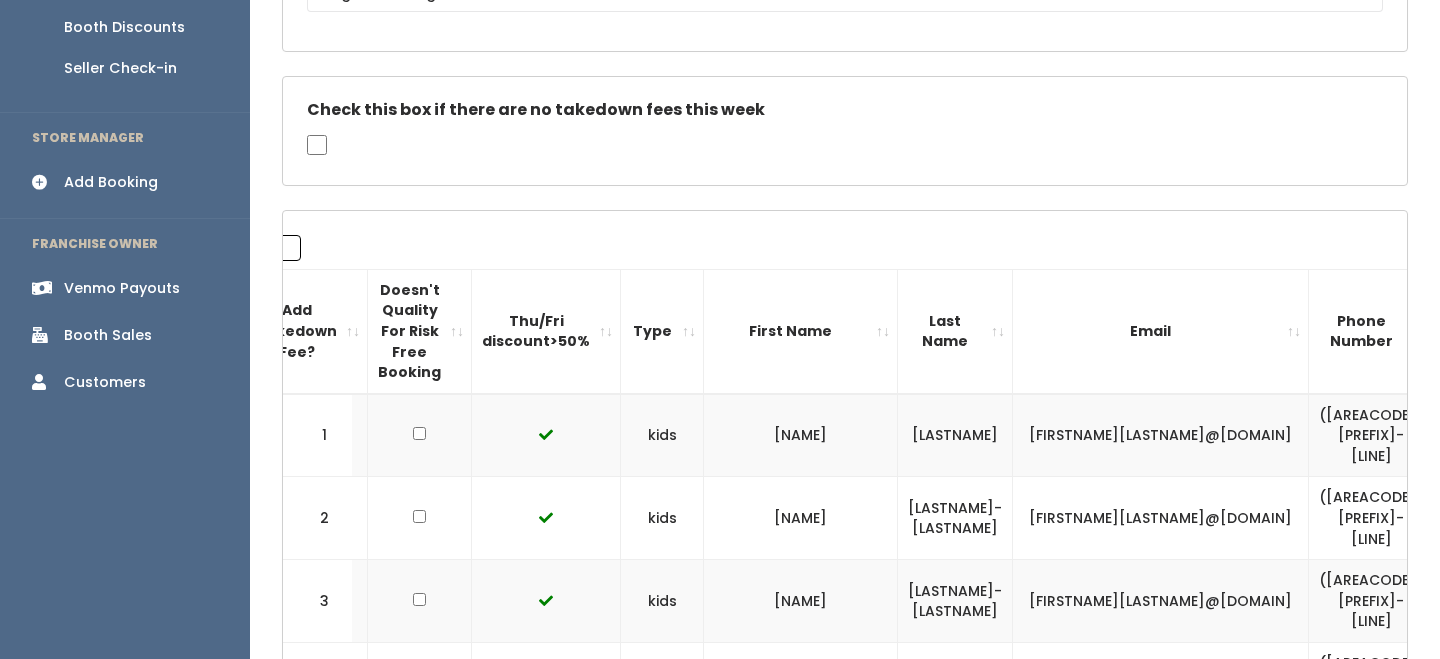 click on "Email" at bounding box center [1161, 331] 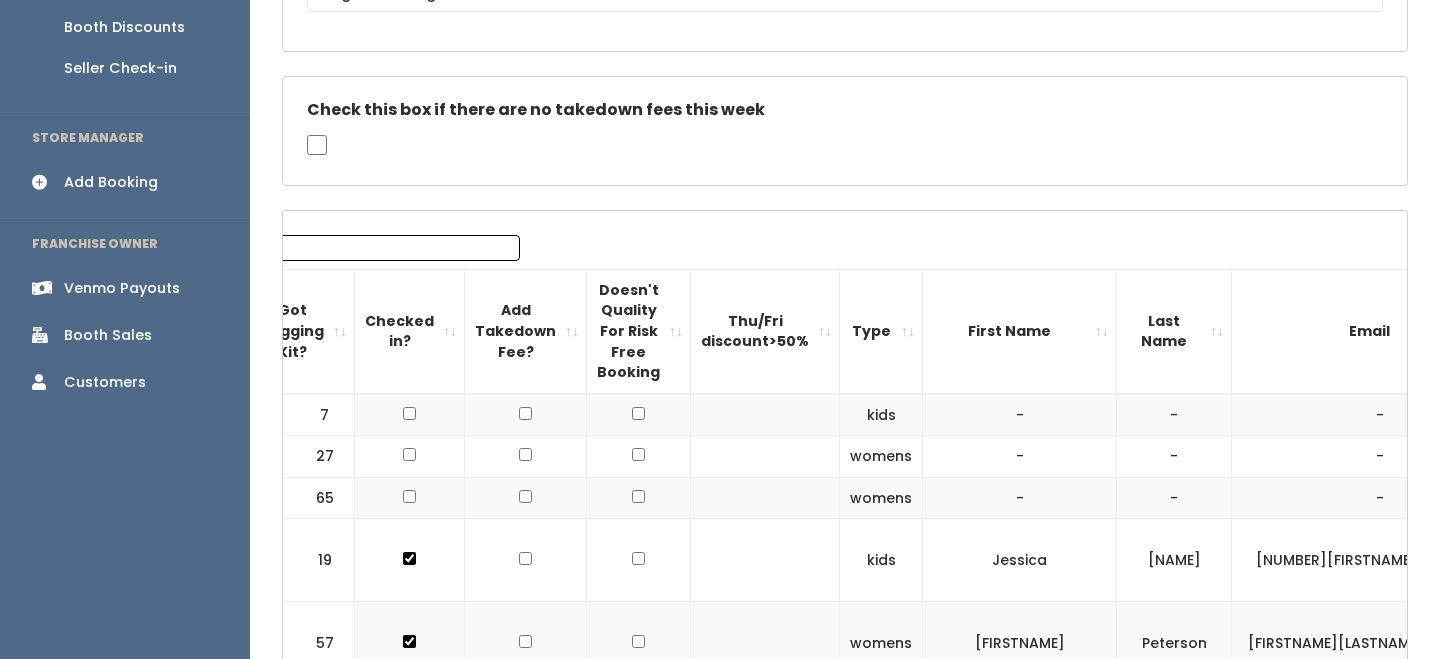 scroll, scrollTop: 0, scrollLeft: 85, axis: horizontal 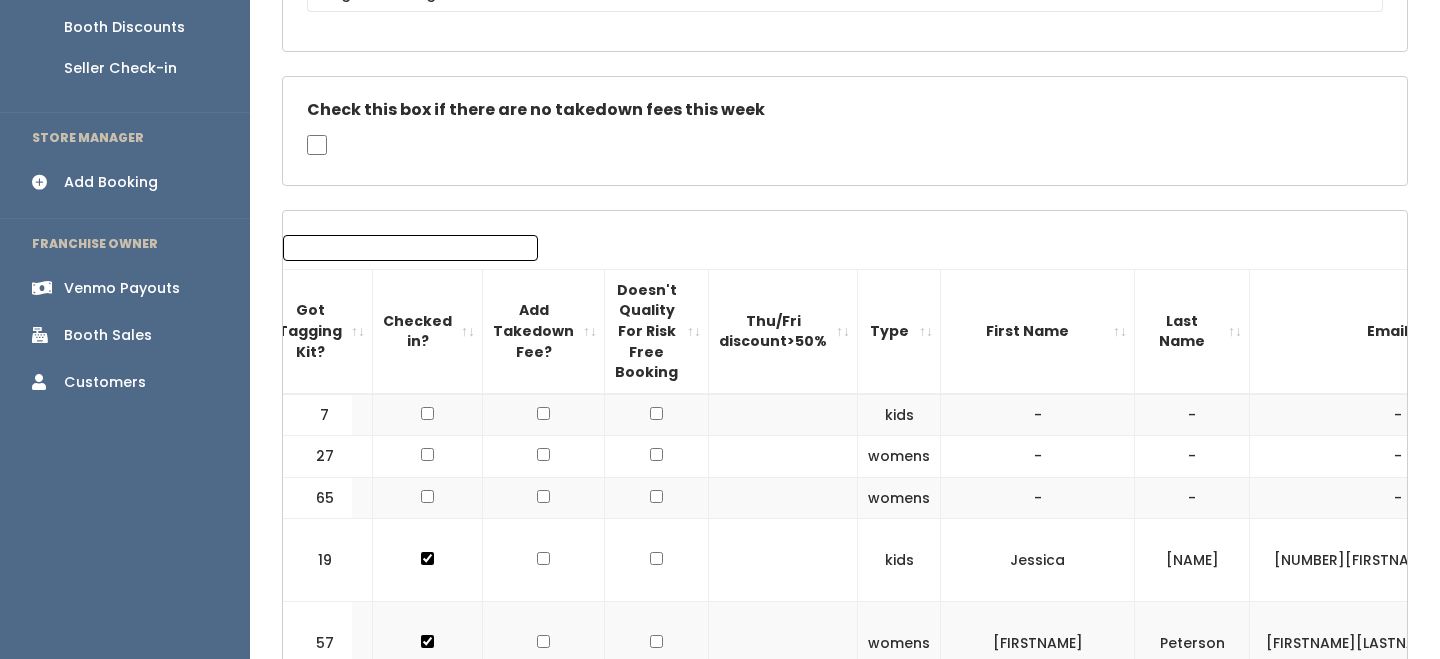 click on "First Name" at bounding box center [1038, 331] 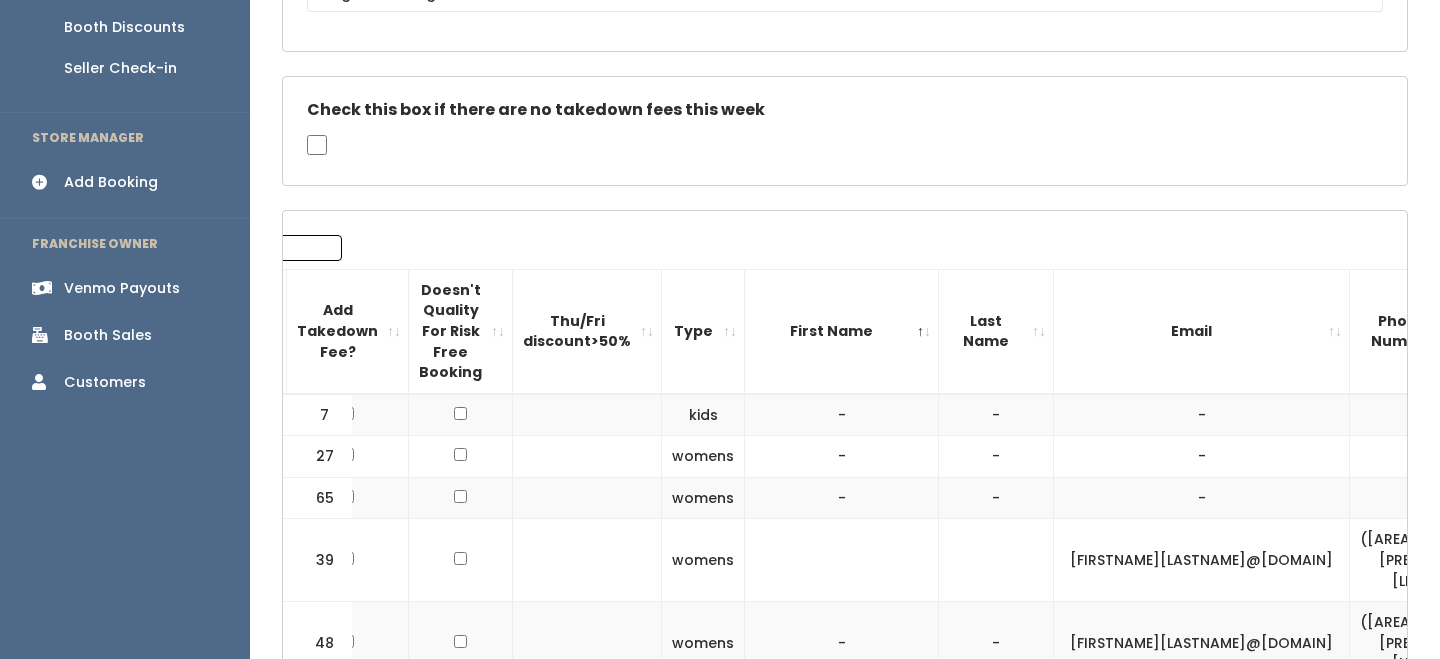 scroll, scrollTop: 0, scrollLeft: 287, axis: horizontal 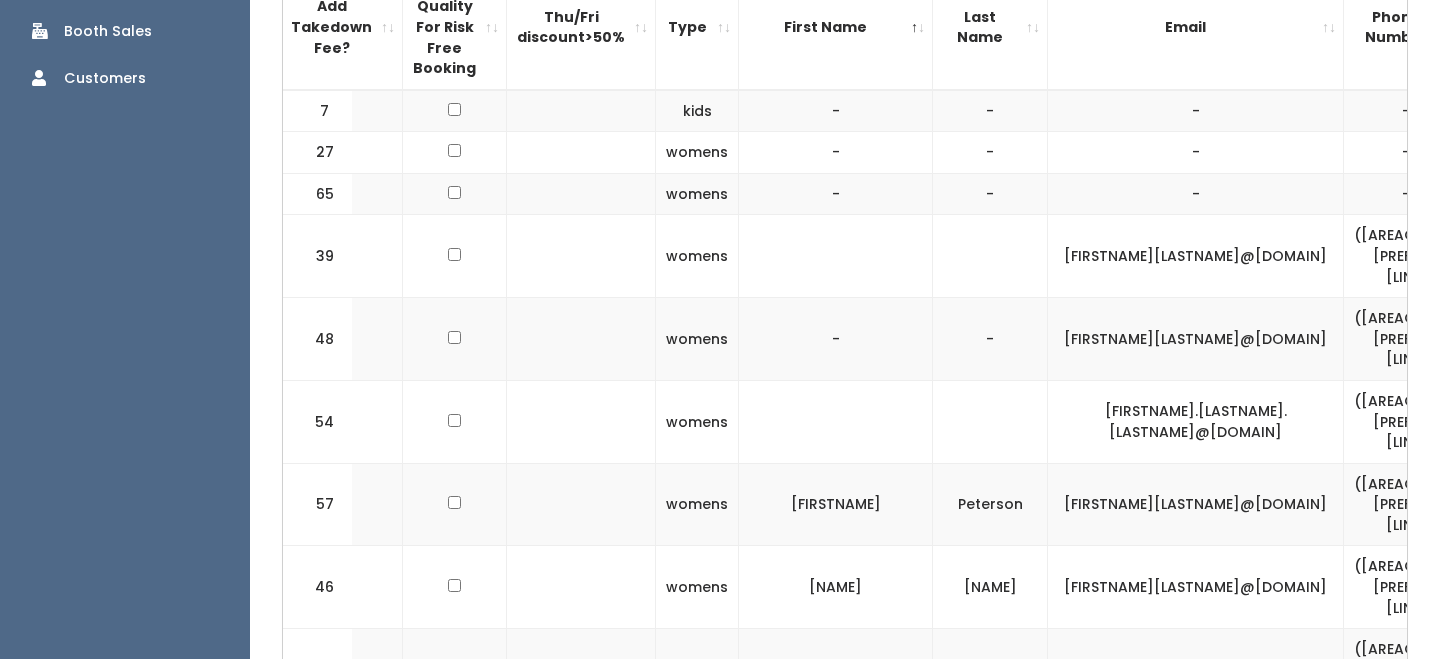 click on "[FIRSTNAME][LASTNAME]@[DOMAIN]" at bounding box center [1196, 339] 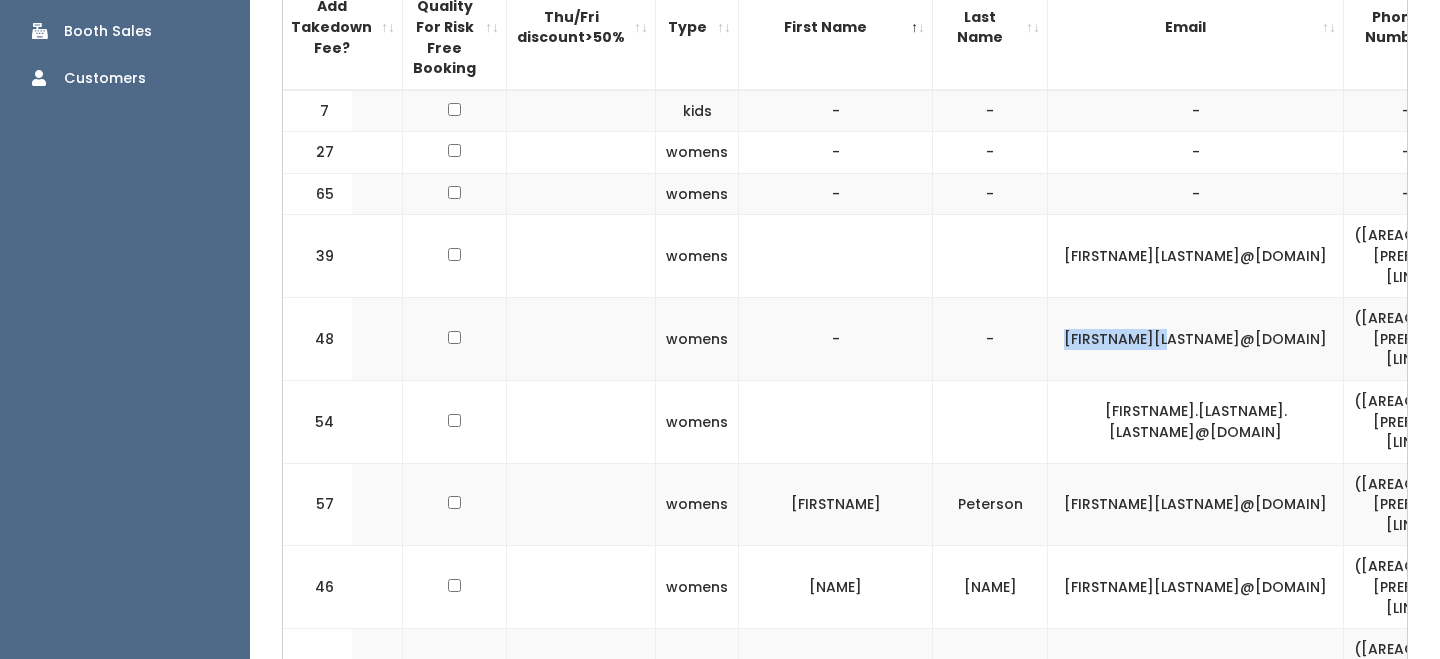 click on "[FIRSTNAME][LASTNAME]@[DOMAIN]" at bounding box center (1196, 339) 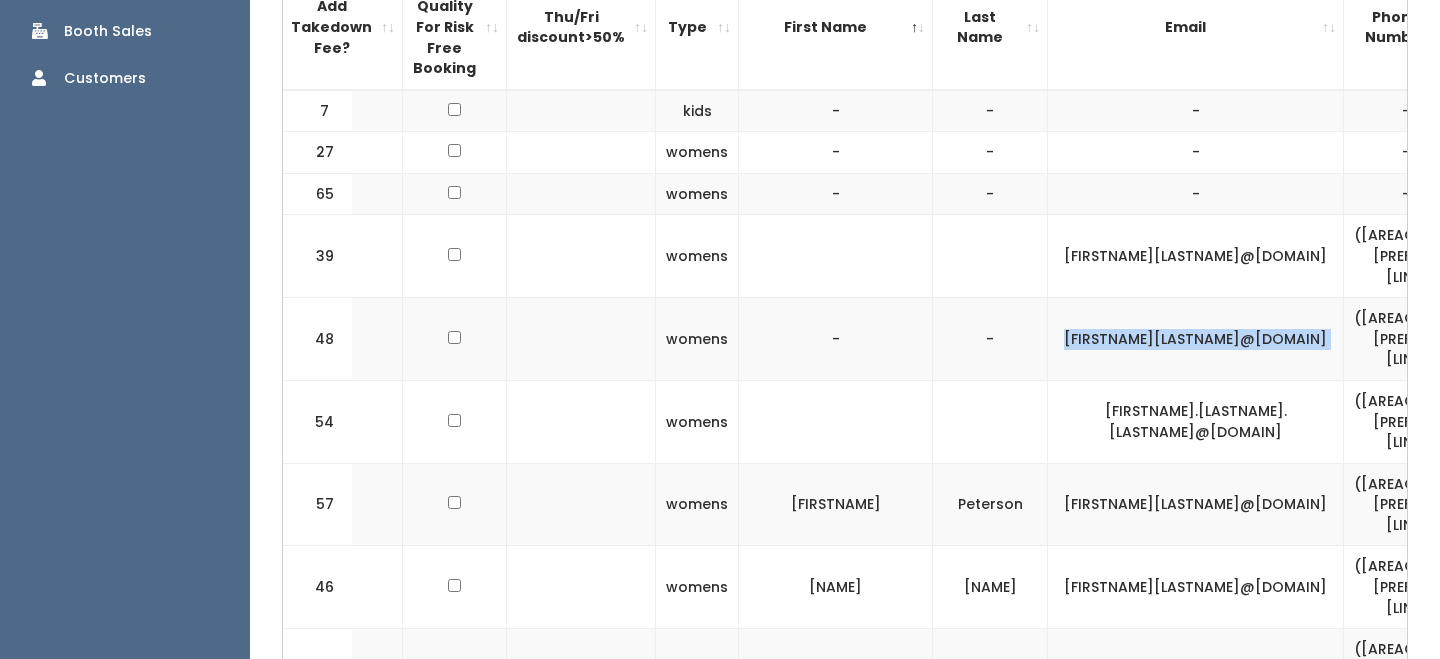 copy on "[FIRSTNAME][LASTNAME]@[DOMAIN]" 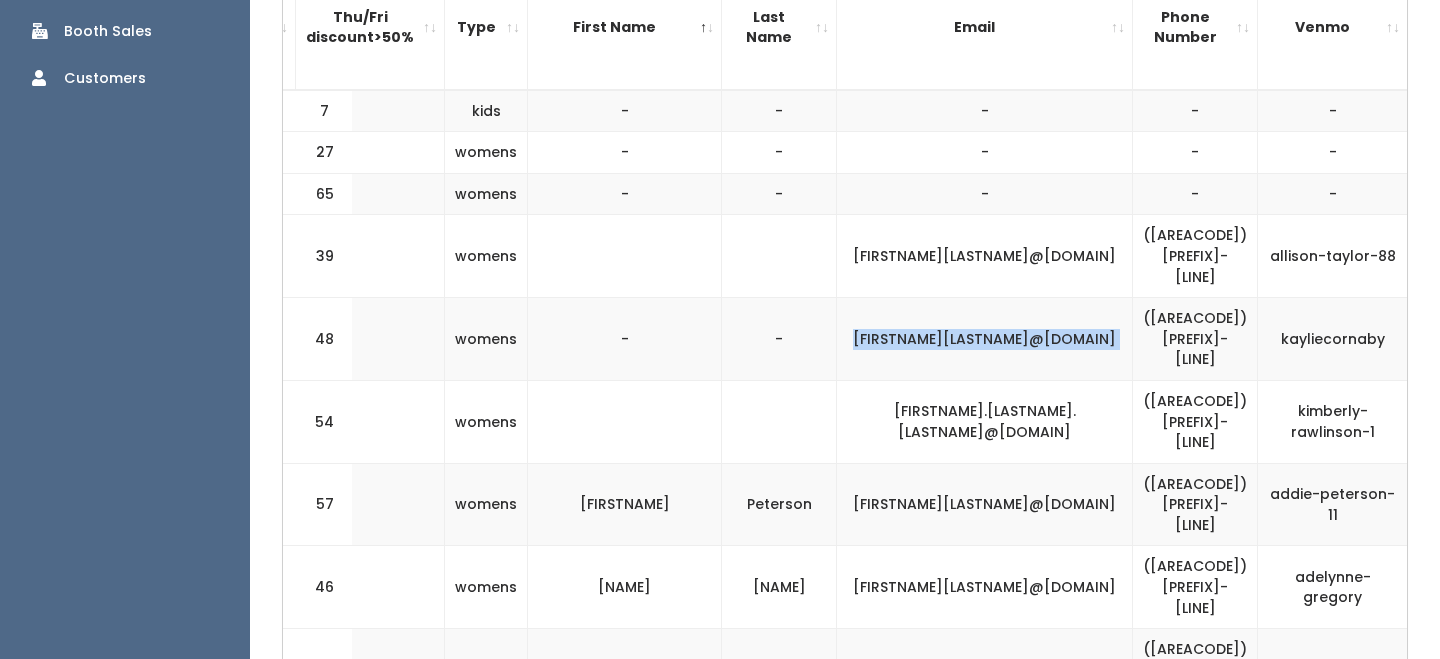scroll, scrollTop: 0, scrollLeft: 519, axis: horizontal 